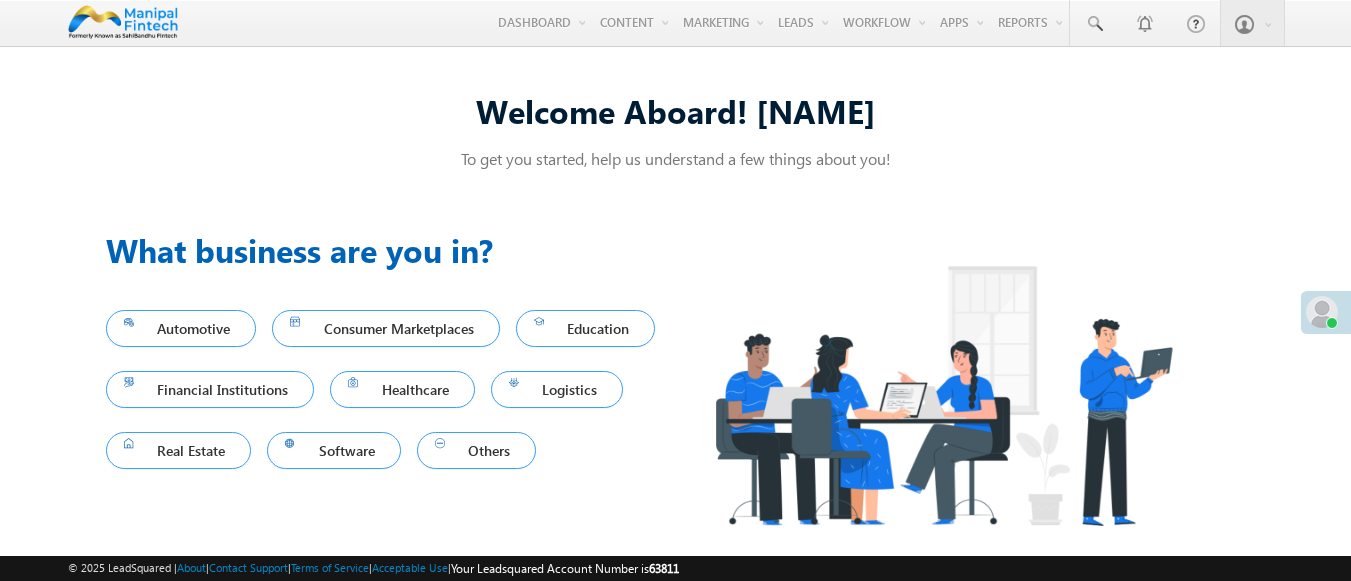 scroll, scrollTop: 0, scrollLeft: 0, axis: both 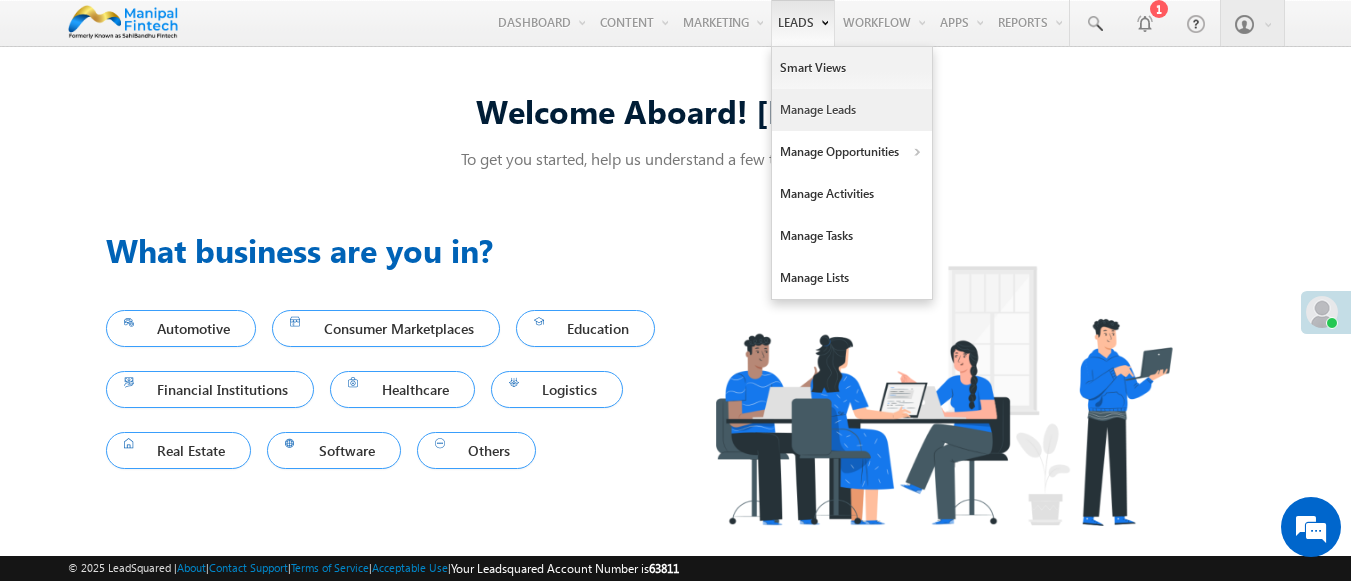click on "Manage Leads" at bounding box center (852, 110) 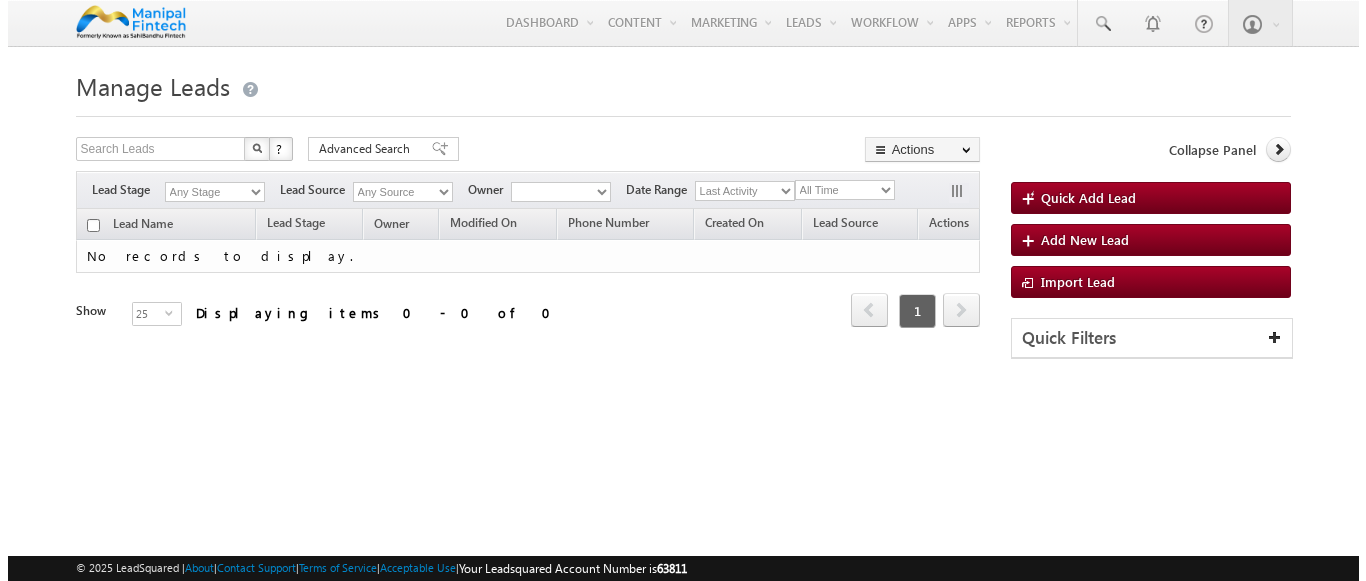 scroll, scrollTop: 0, scrollLeft: 0, axis: both 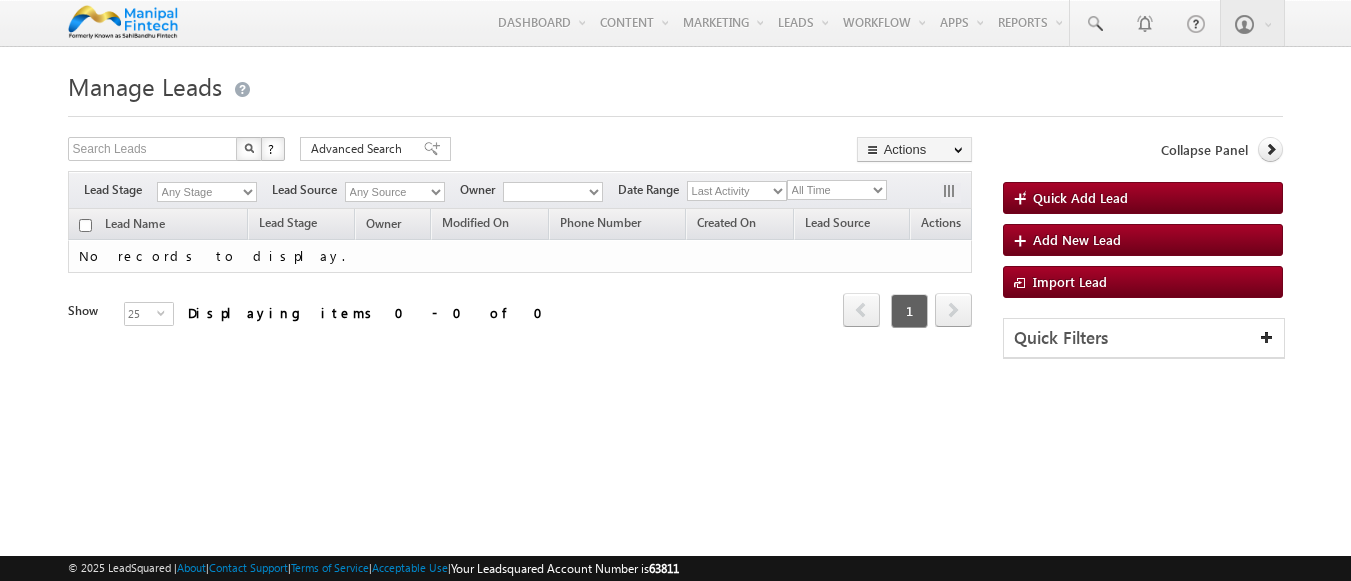 type on "9527970927" 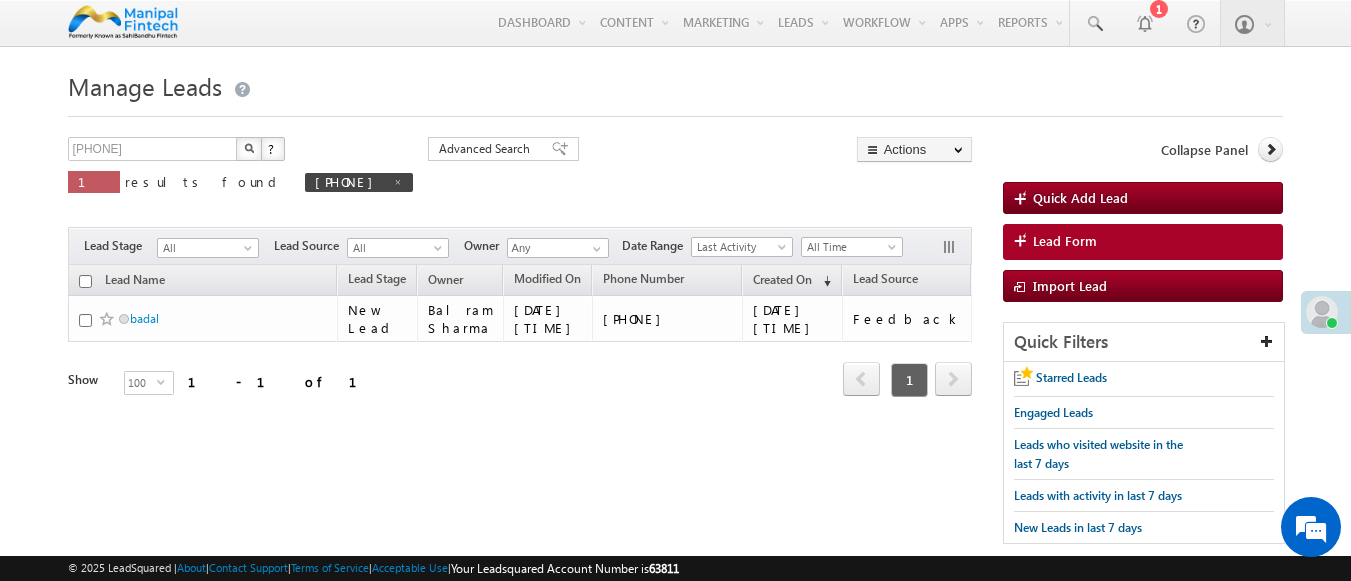 click on "Lead Form" at bounding box center (1065, 241) 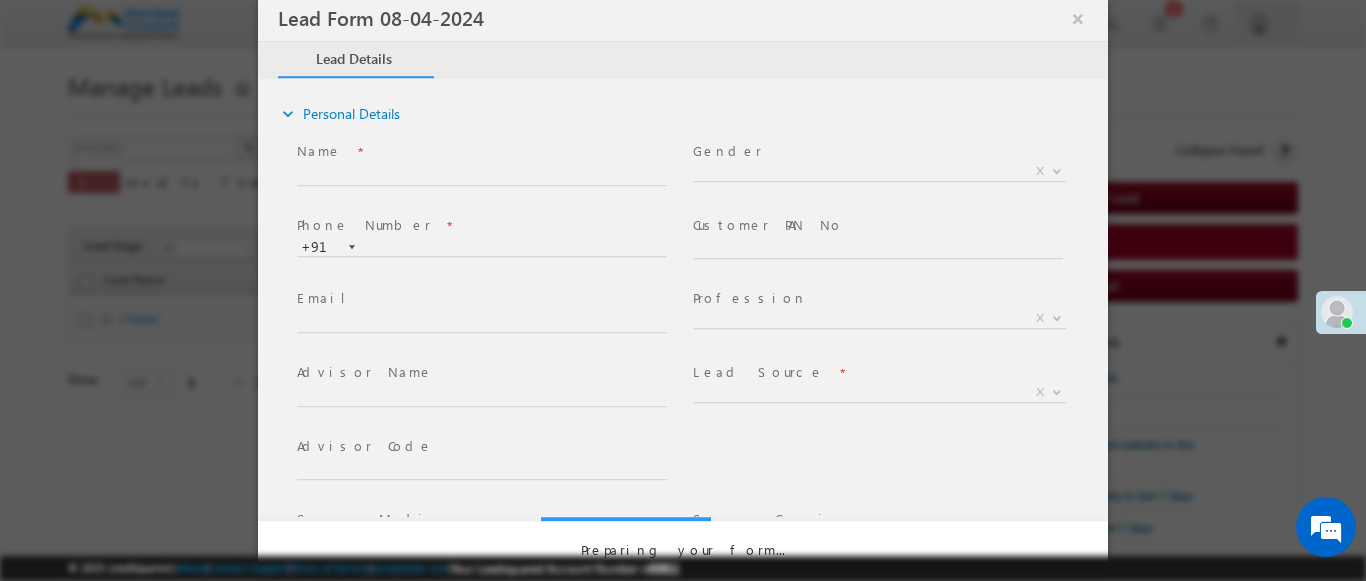 select on "Open" 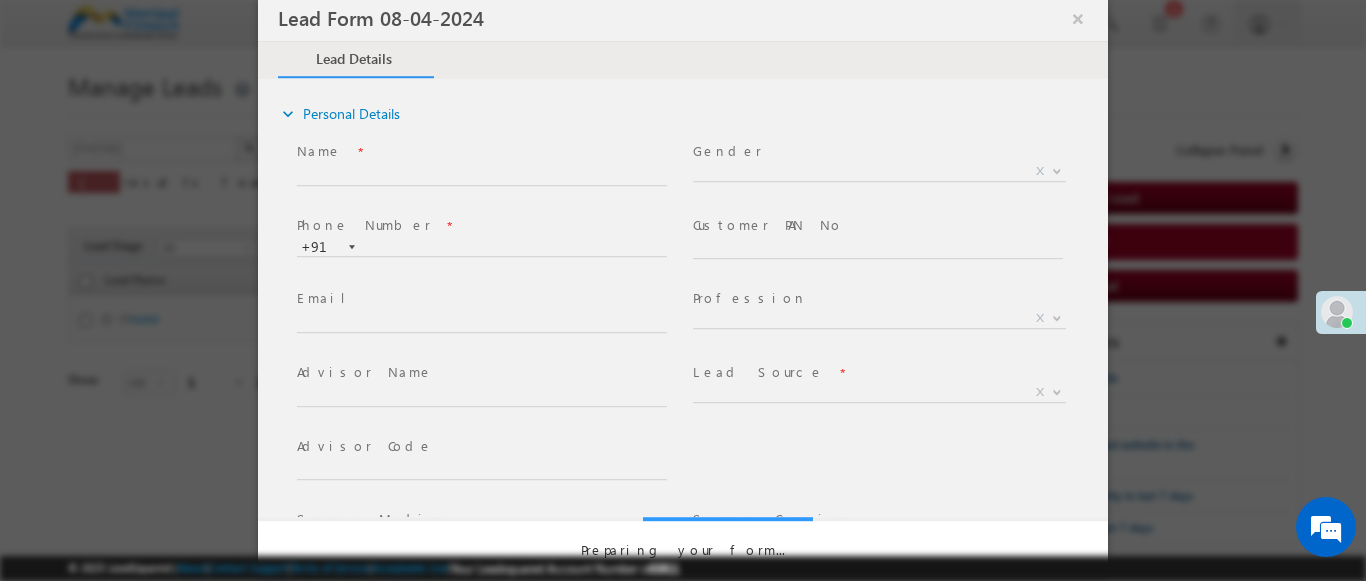 scroll, scrollTop: 0, scrollLeft: 0, axis: both 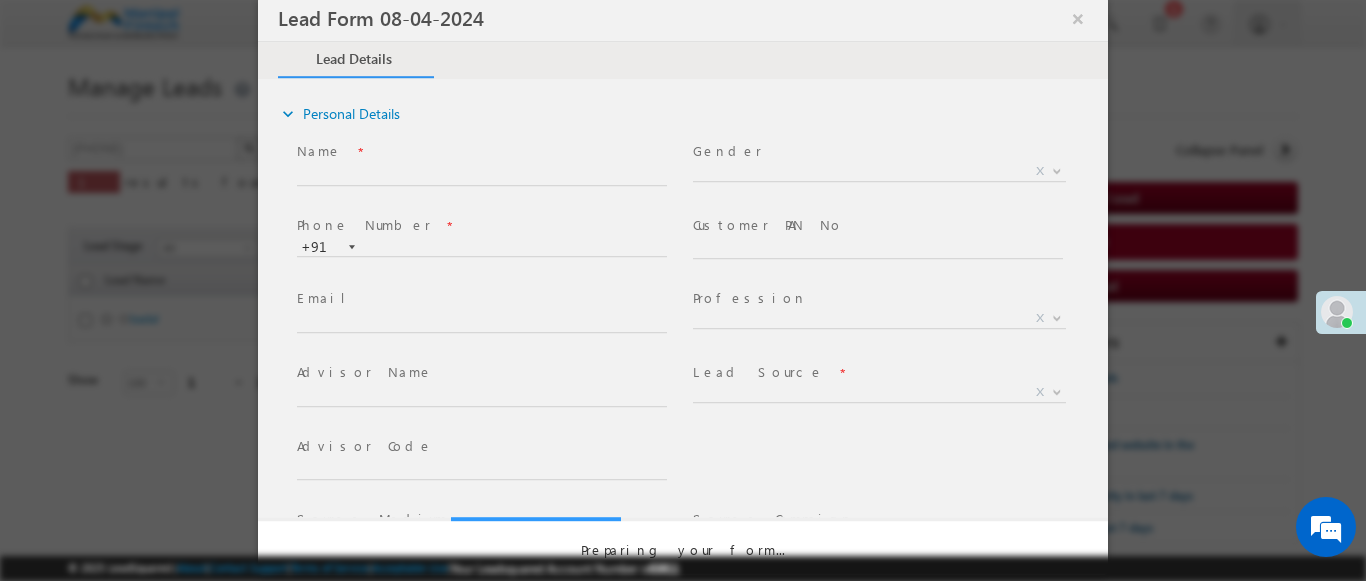 select on "Prospecting" 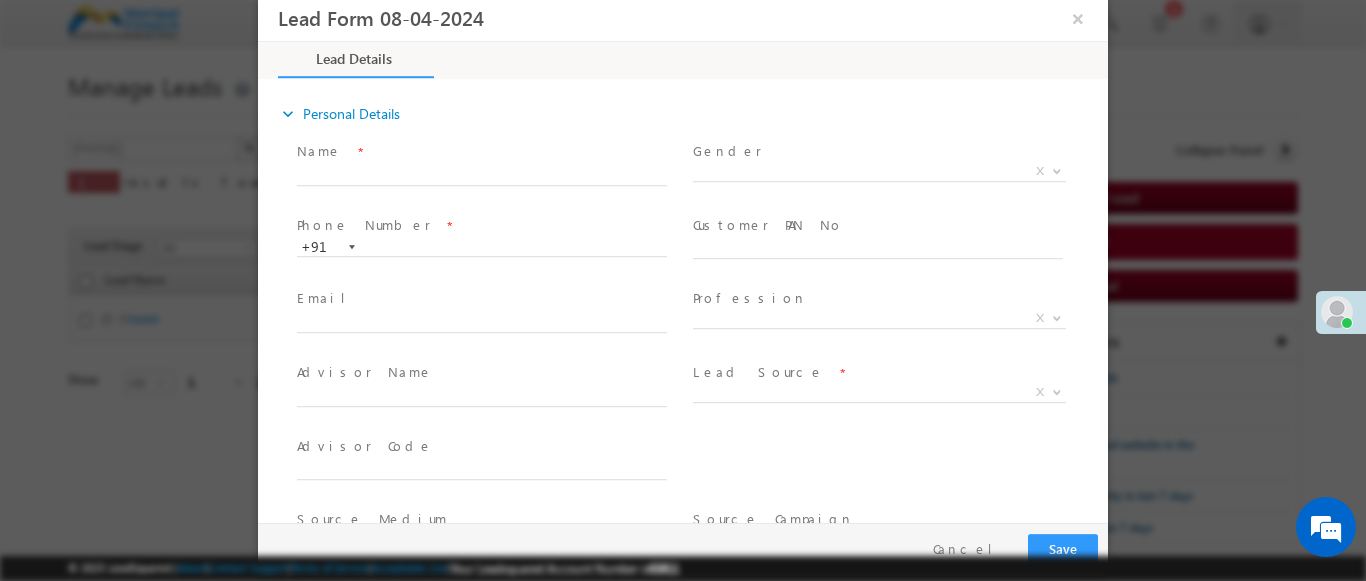 type on "[DATE] [TIME]" 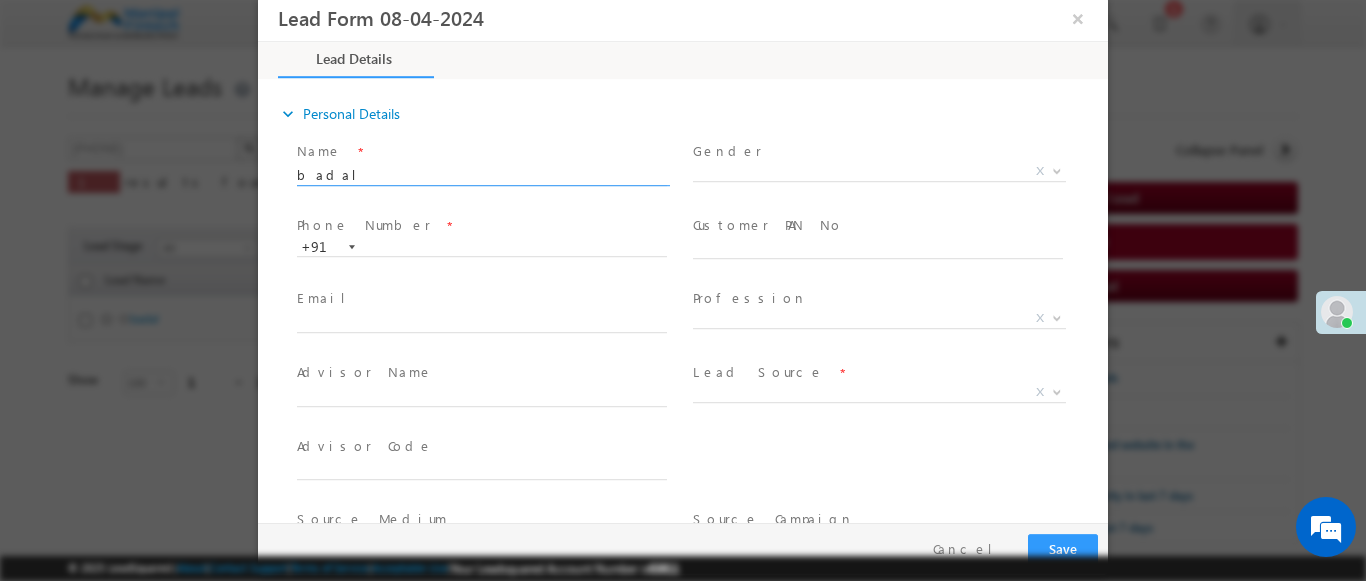 type on "badal" 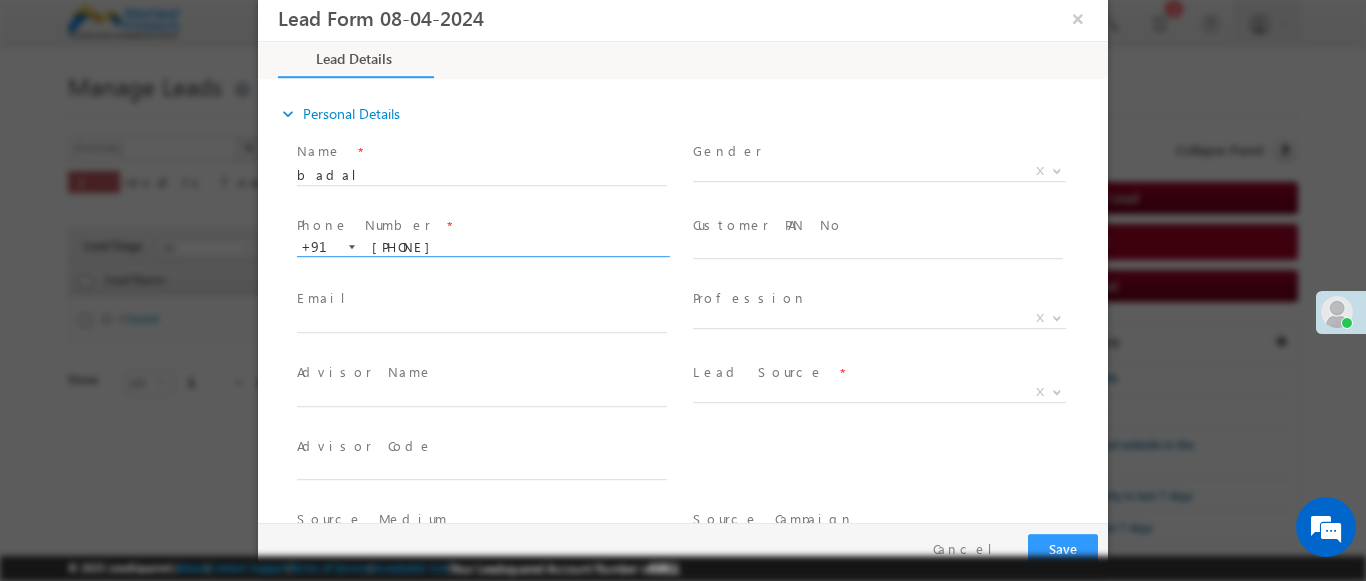 type on "[PHONE]" 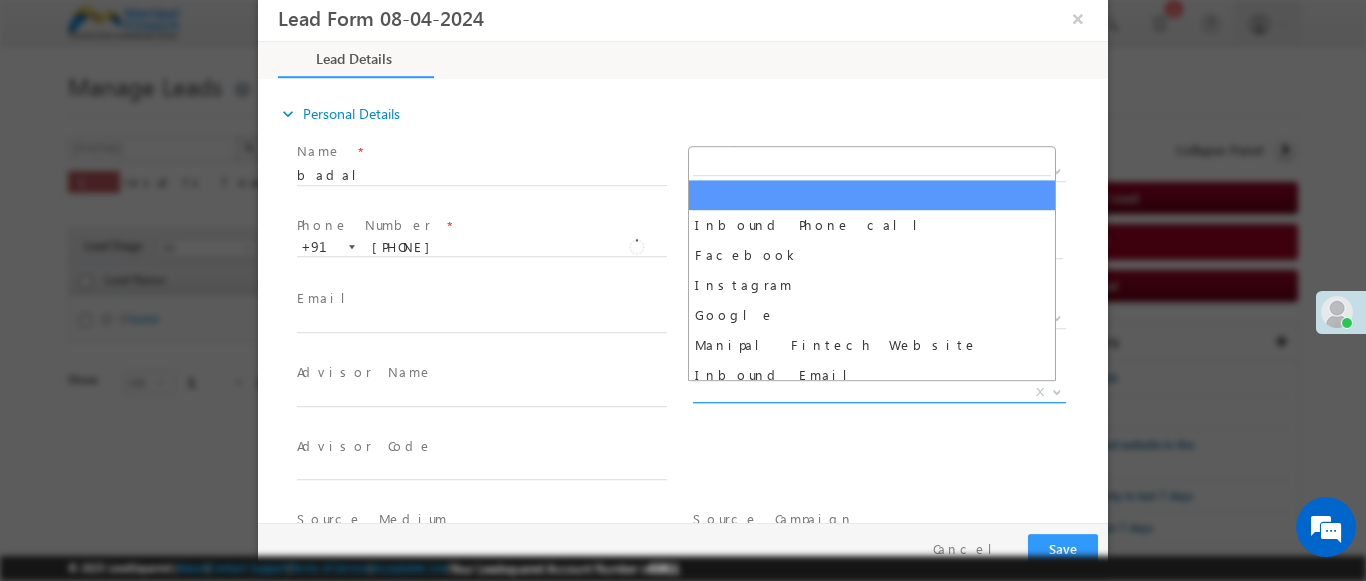 scroll, scrollTop: 1570, scrollLeft: 0, axis: vertical 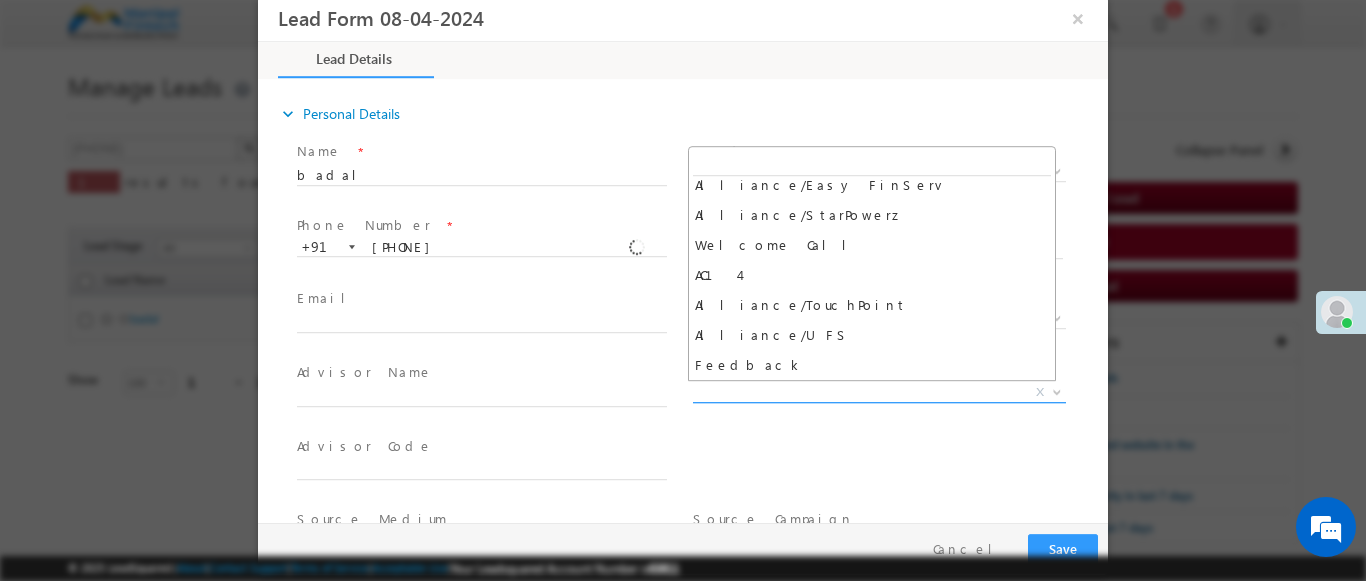 select on "Feedback" 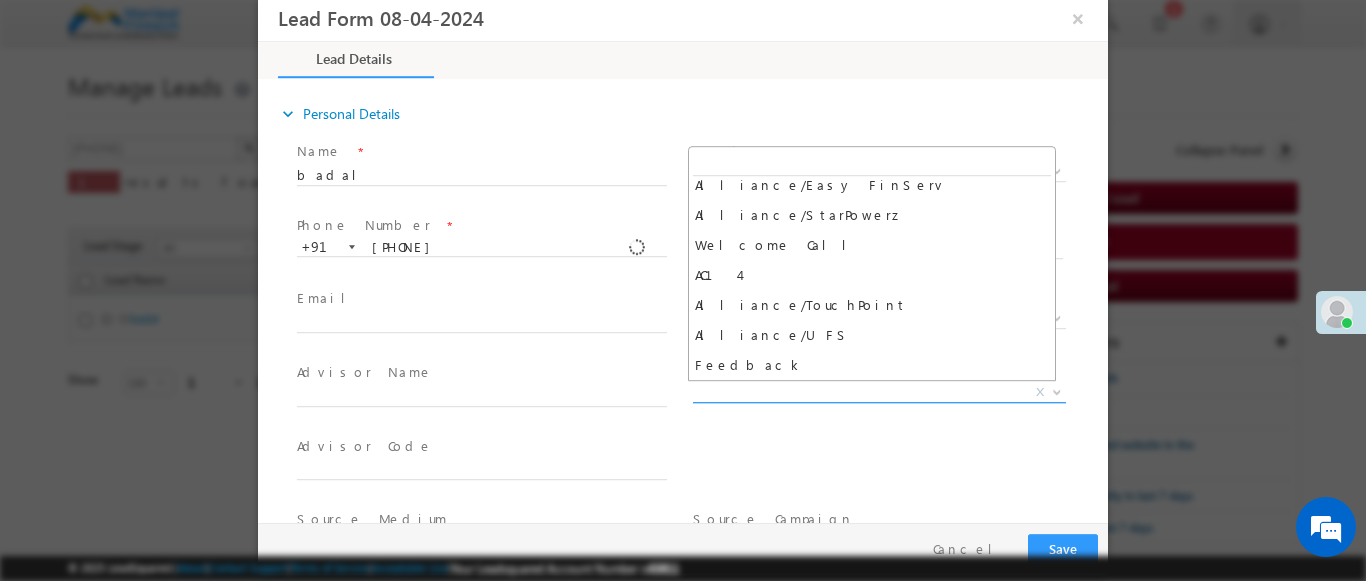 type on "badal- Feedback" 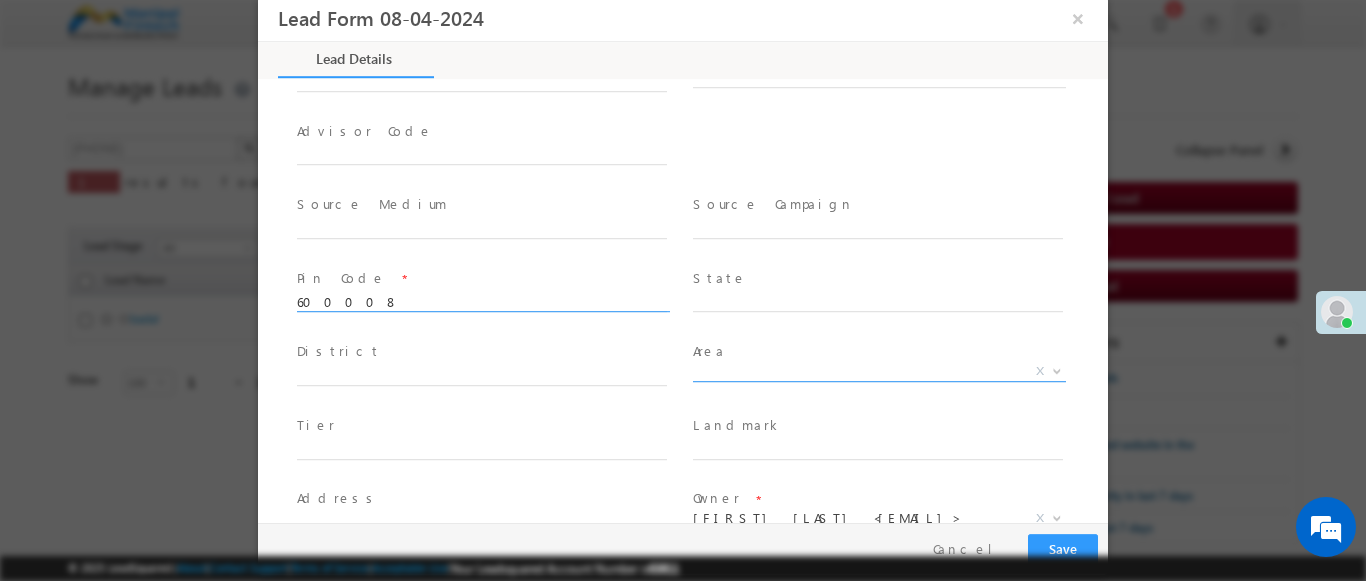 scroll, scrollTop: 886, scrollLeft: 0, axis: vertical 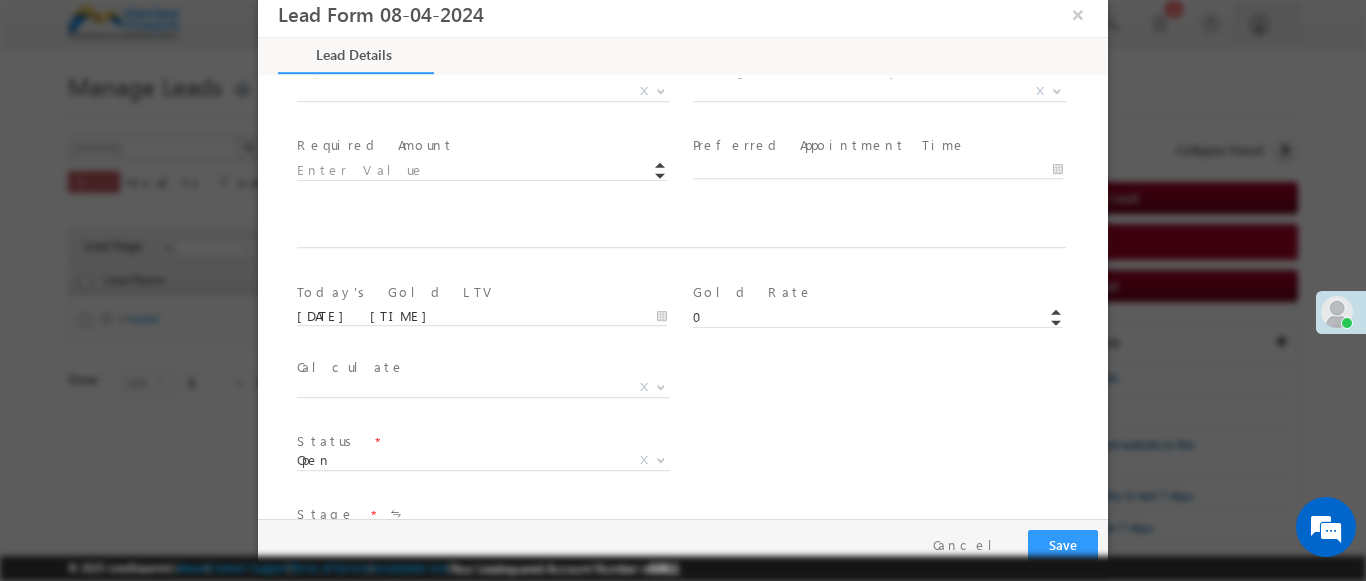 type on "600008" 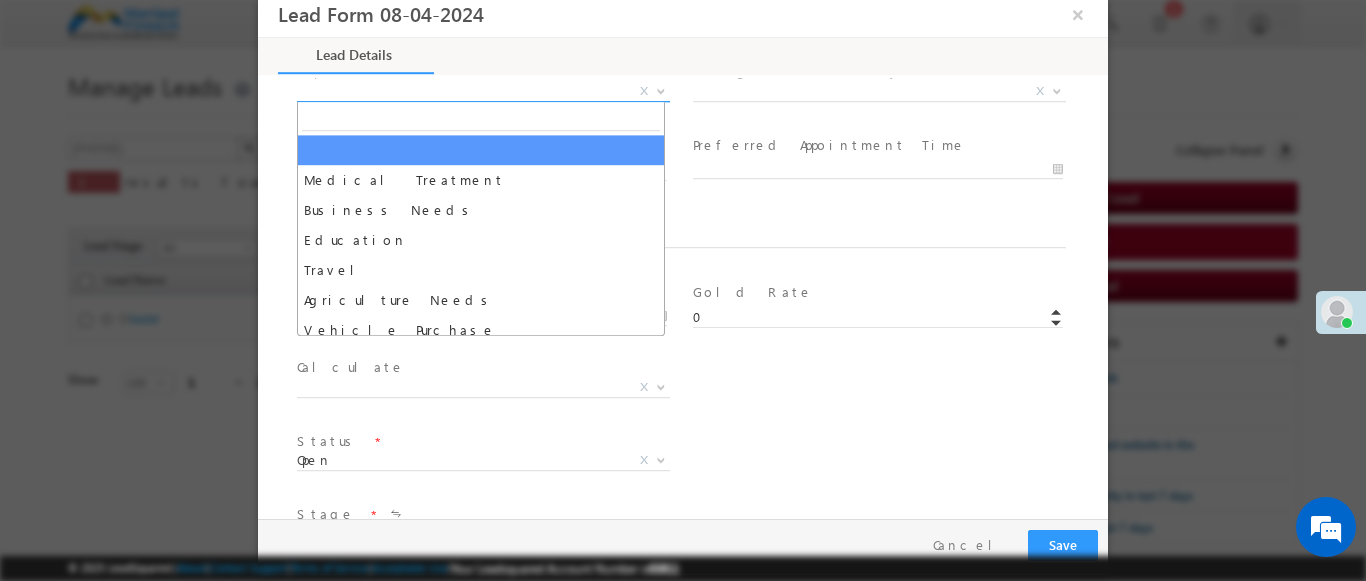 select on "Medical Treatment" 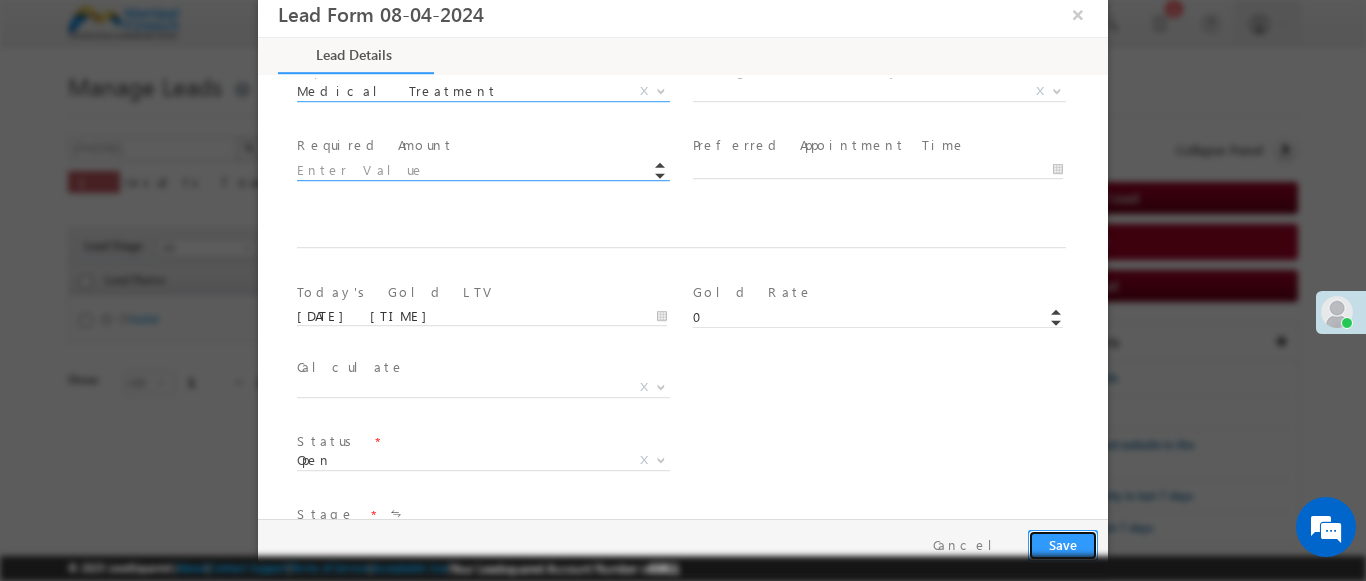 click on "Save" at bounding box center (1063, 545) 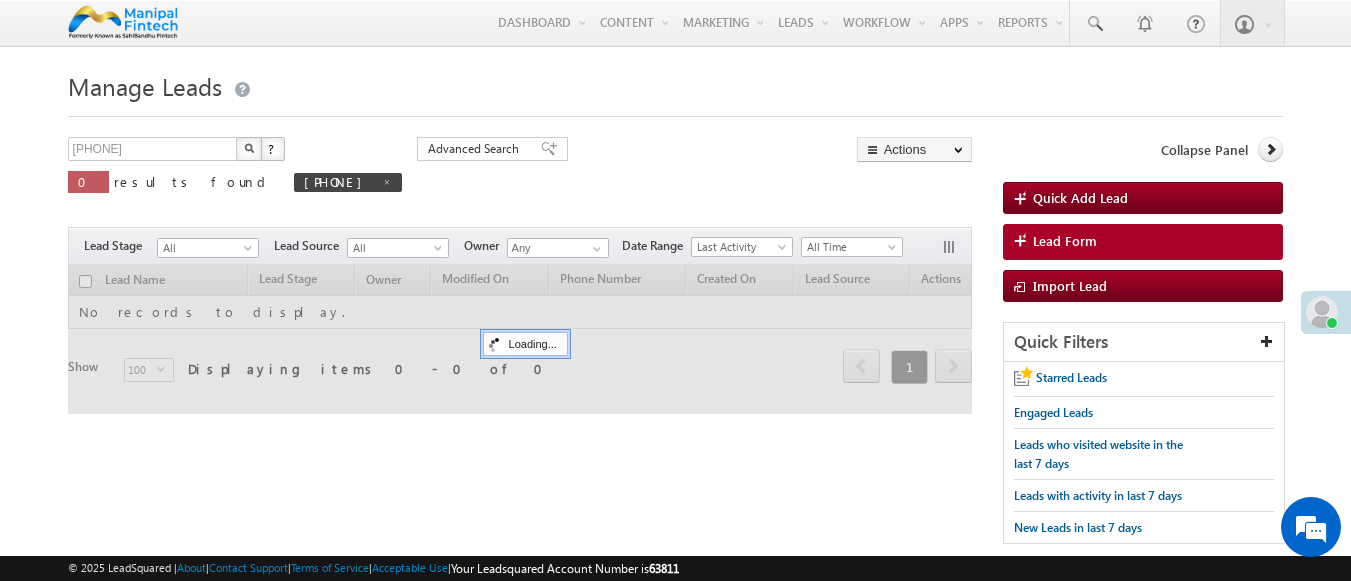 scroll, scrollTop: 0, scrollLeft: 0, axis: both 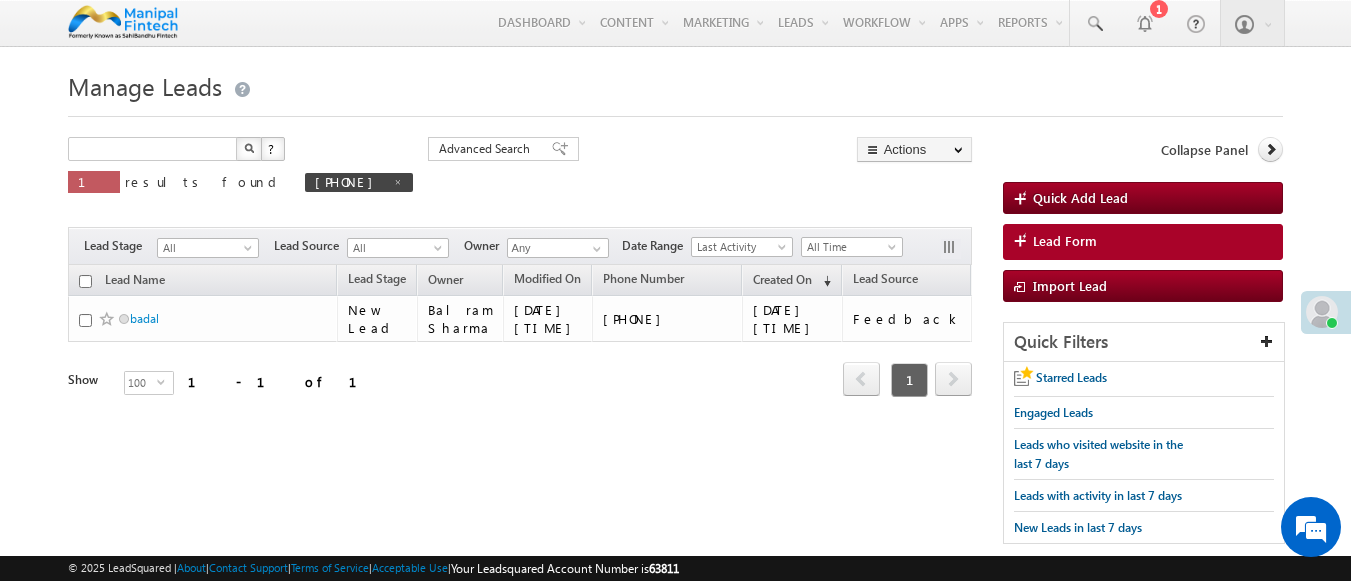 type on "Search Leads" 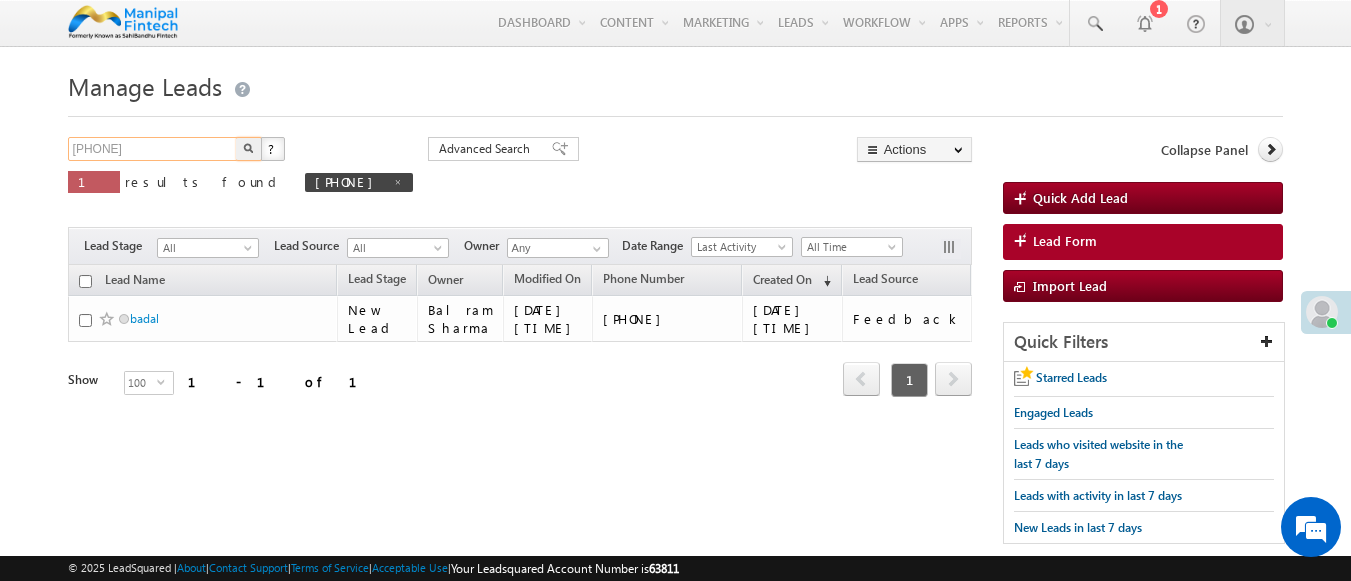 type on "9188216875" 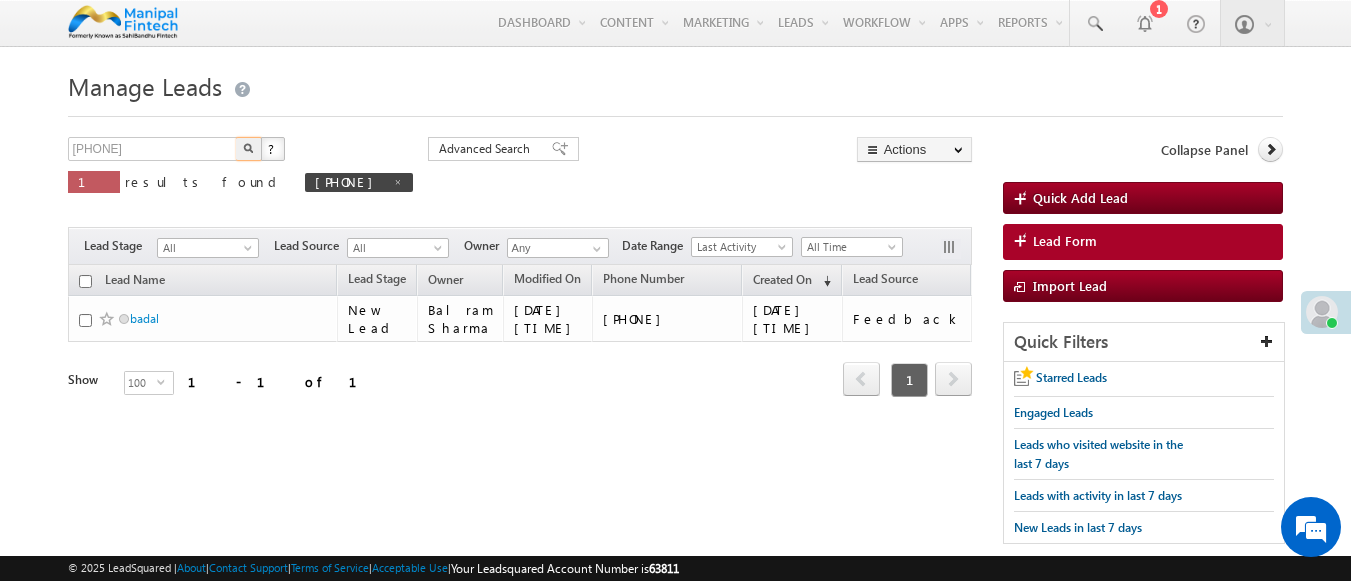 click at bounding box center [248, 148] 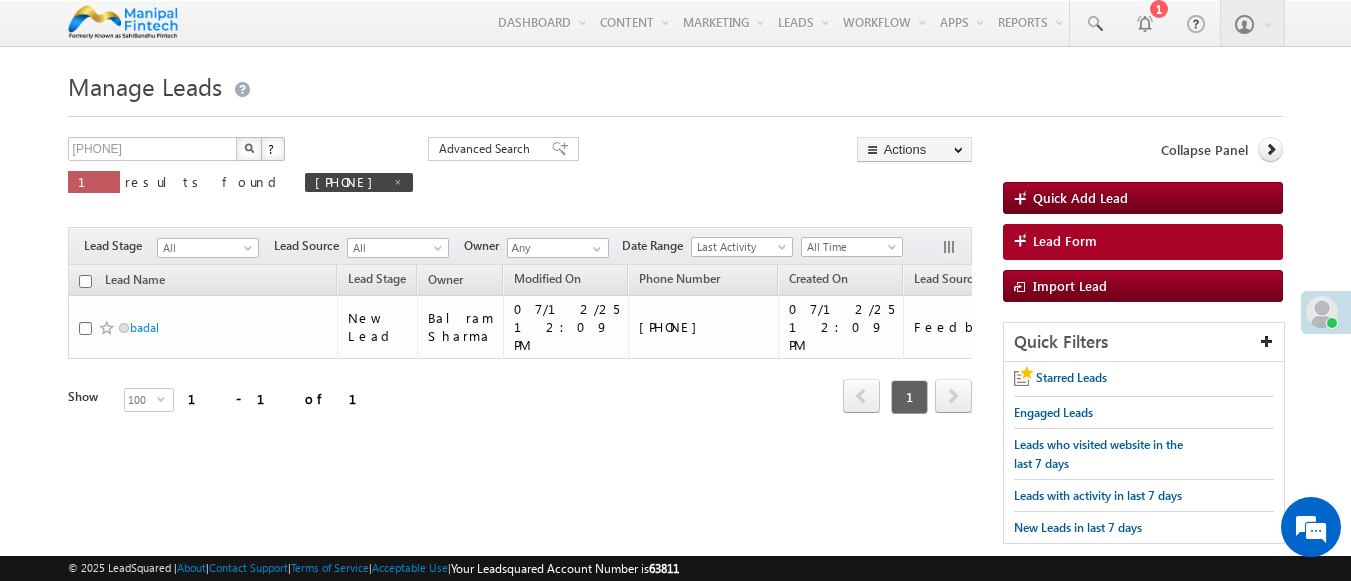 scroll, scrollTop: 0, scrollLeft: 0, axis: both 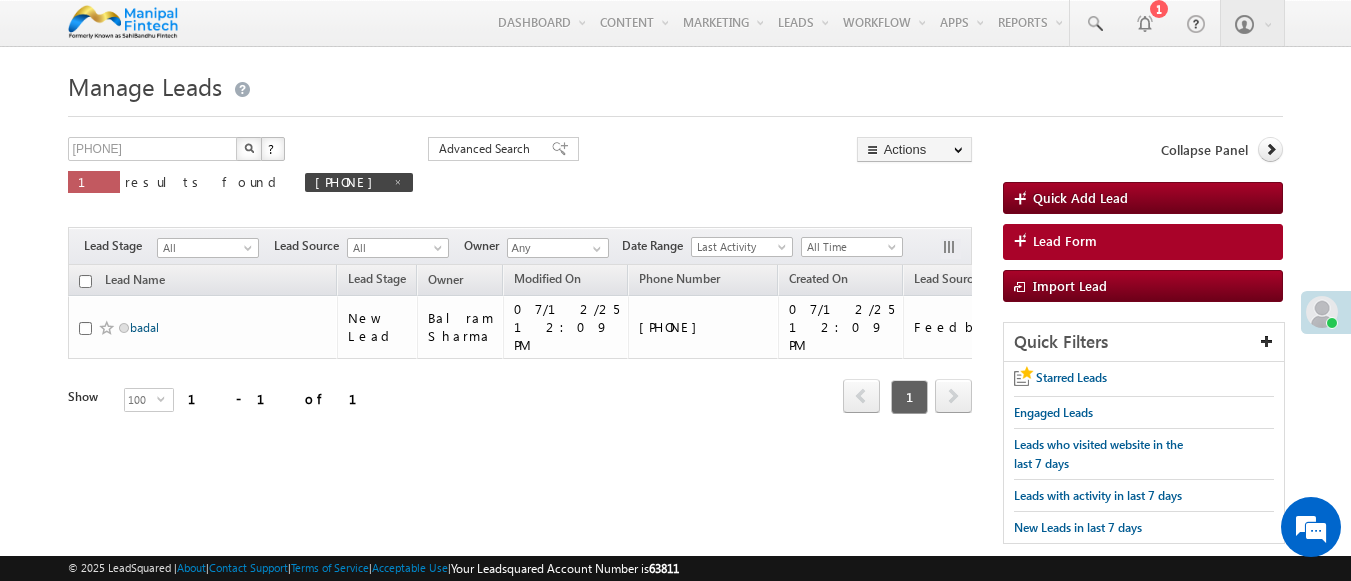 click on "badal" at bounding box center (144, 327) 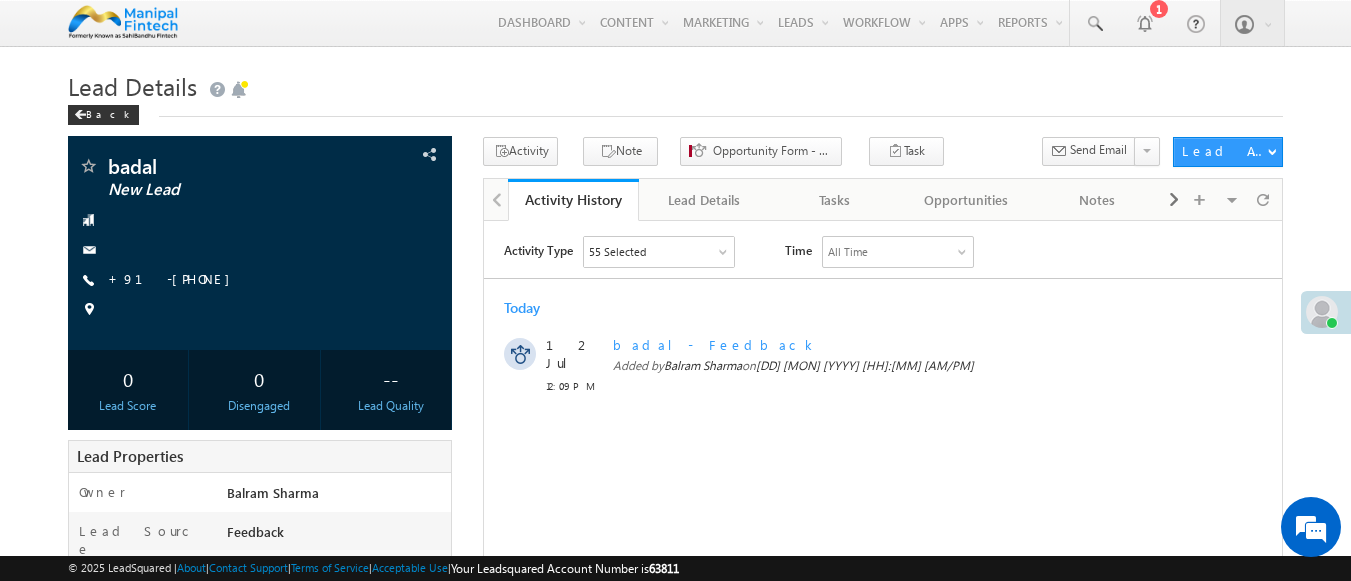 scroll, scrollTop: 0, scrollLeft: 0, axis: both 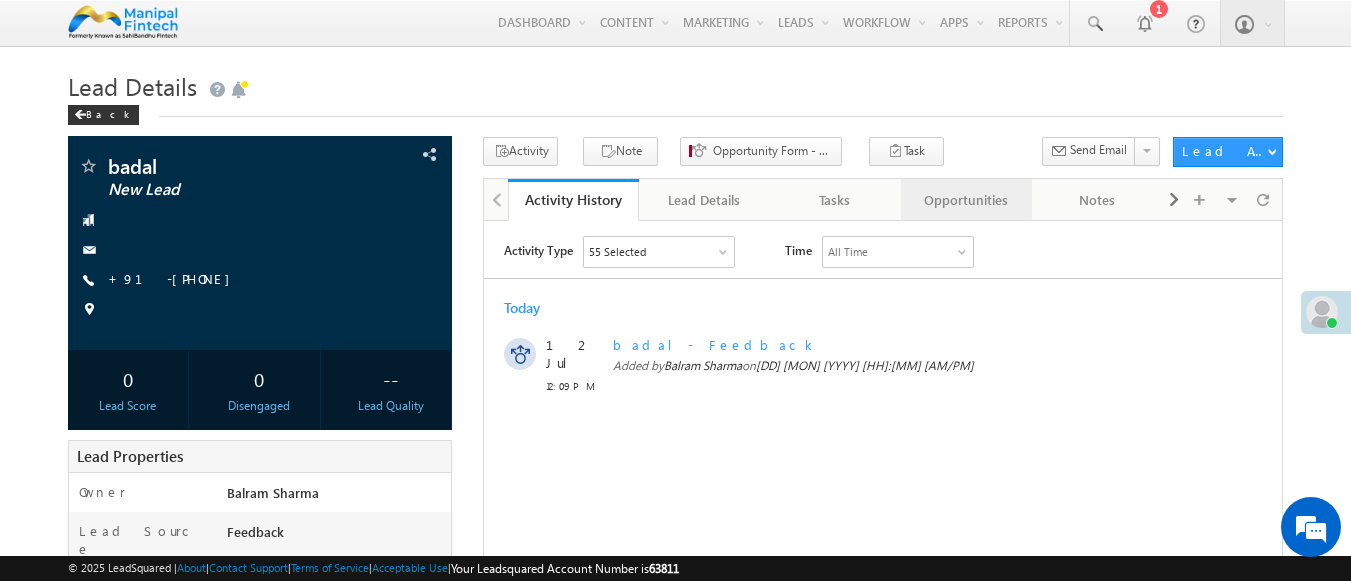 click on "Opportunities" at bounding box center [965, 200] 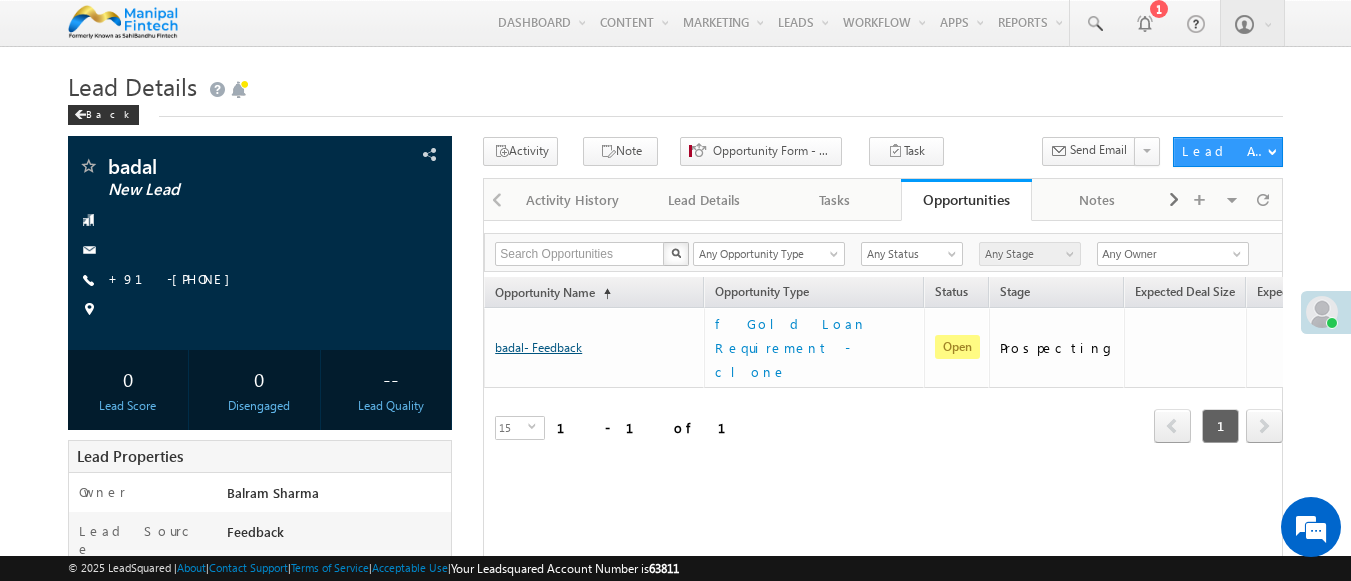 click on "badal- Feedback" at bounding box center [538, 347] 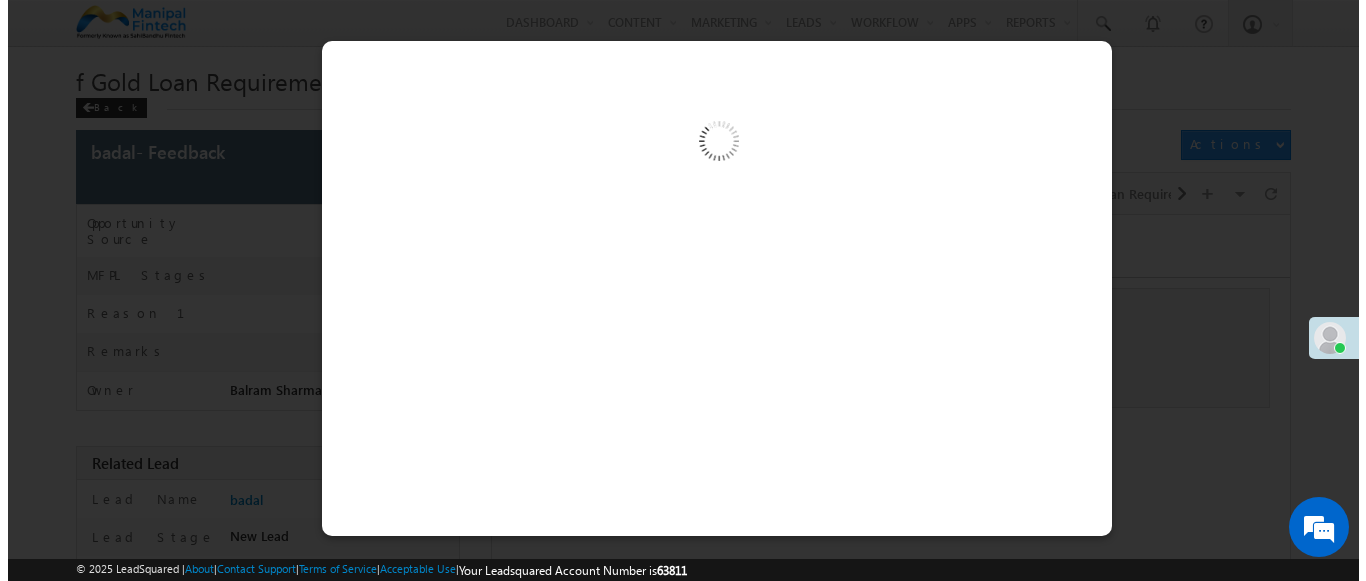 scroll, scrollTop: 0, scrollLeft: 0, axis: both 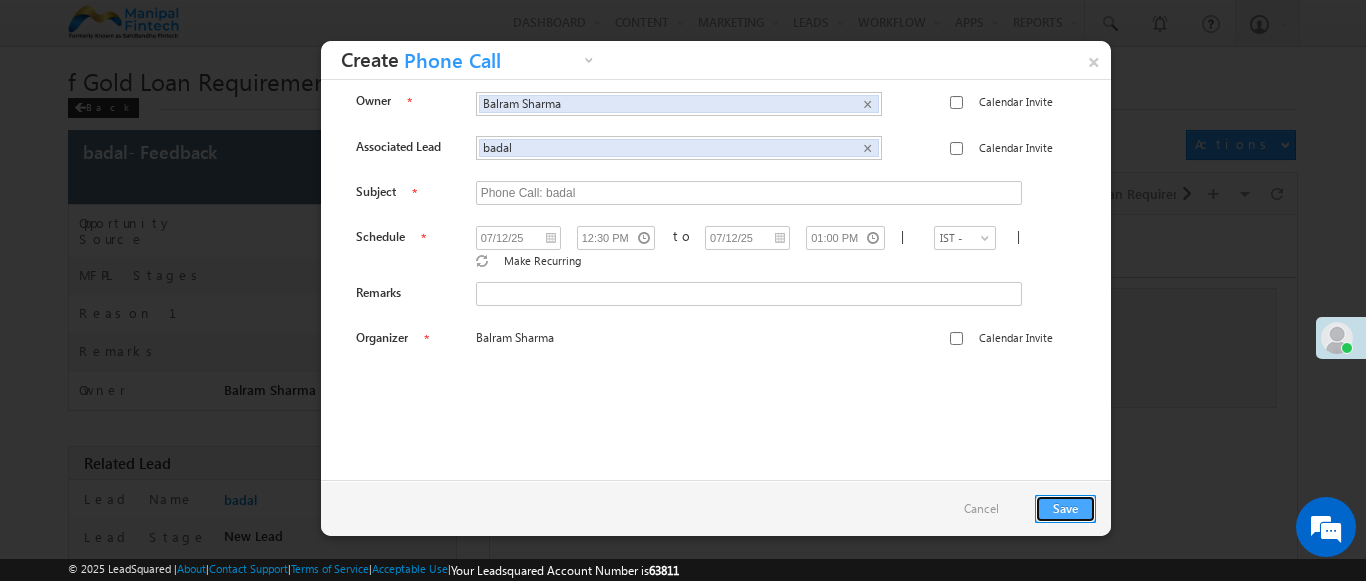 click on "Save" at bounding box center (1065, 509) 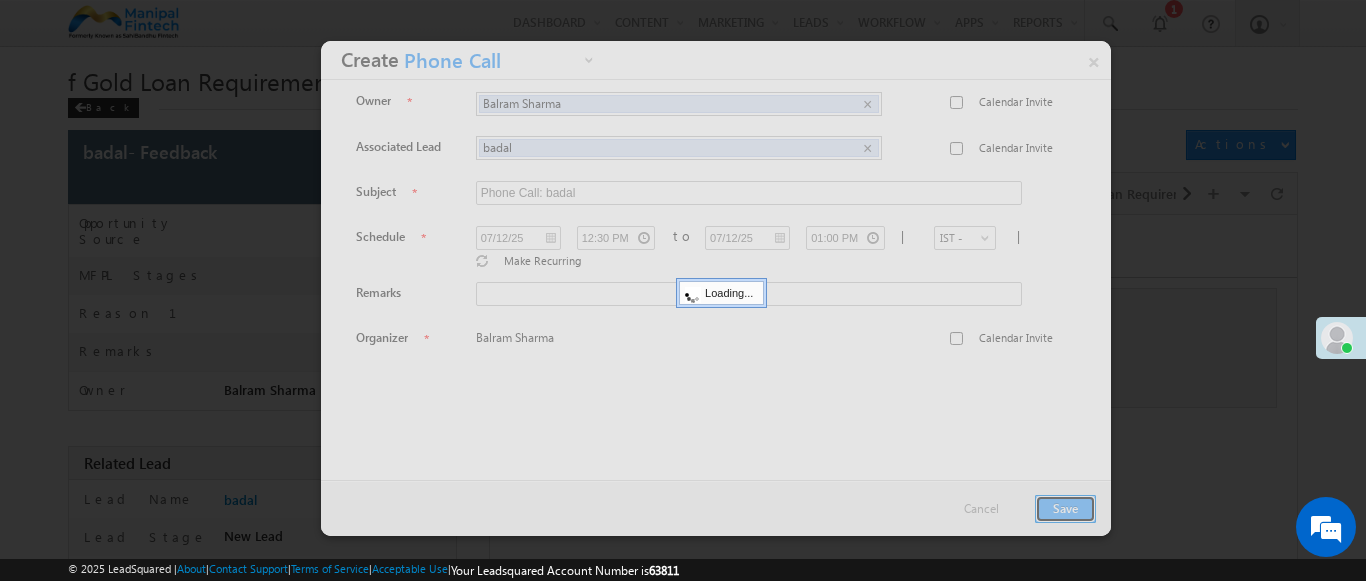 scroll, scrollTop: 182, scrollLeft: 0, axis: vertical 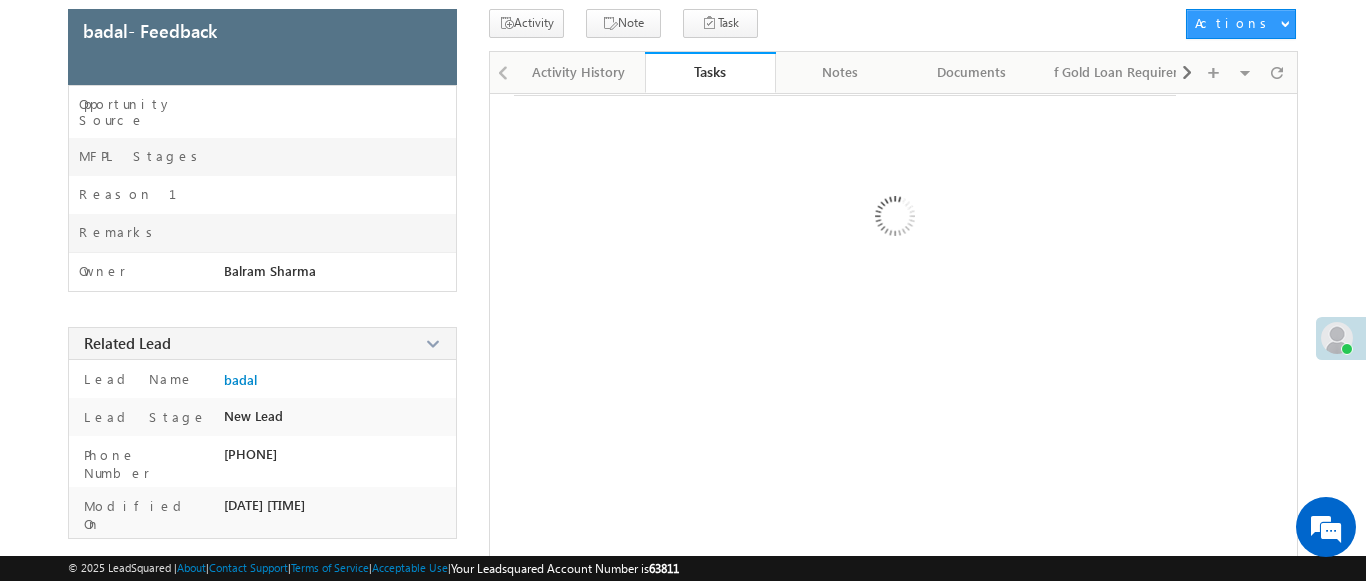 click on "Tasks" at bounding box center [710, 71] 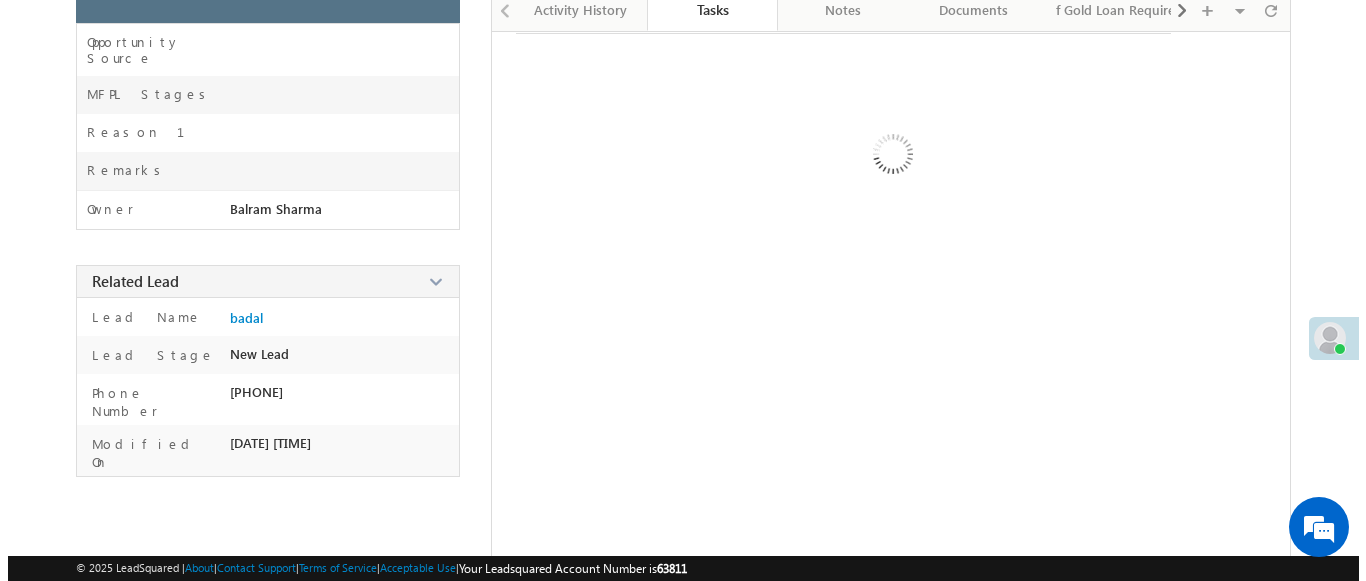scroll, scrollTop: 235, scrollLeft: 0, axis: vertical 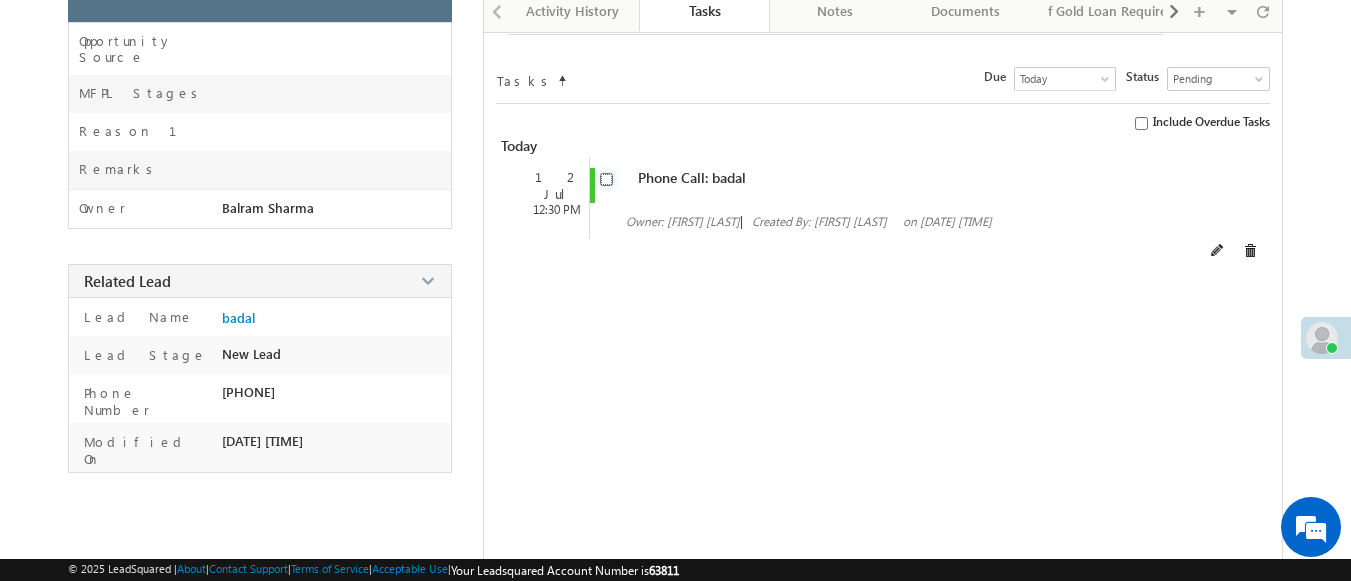 click at bounding box center (606, 179) 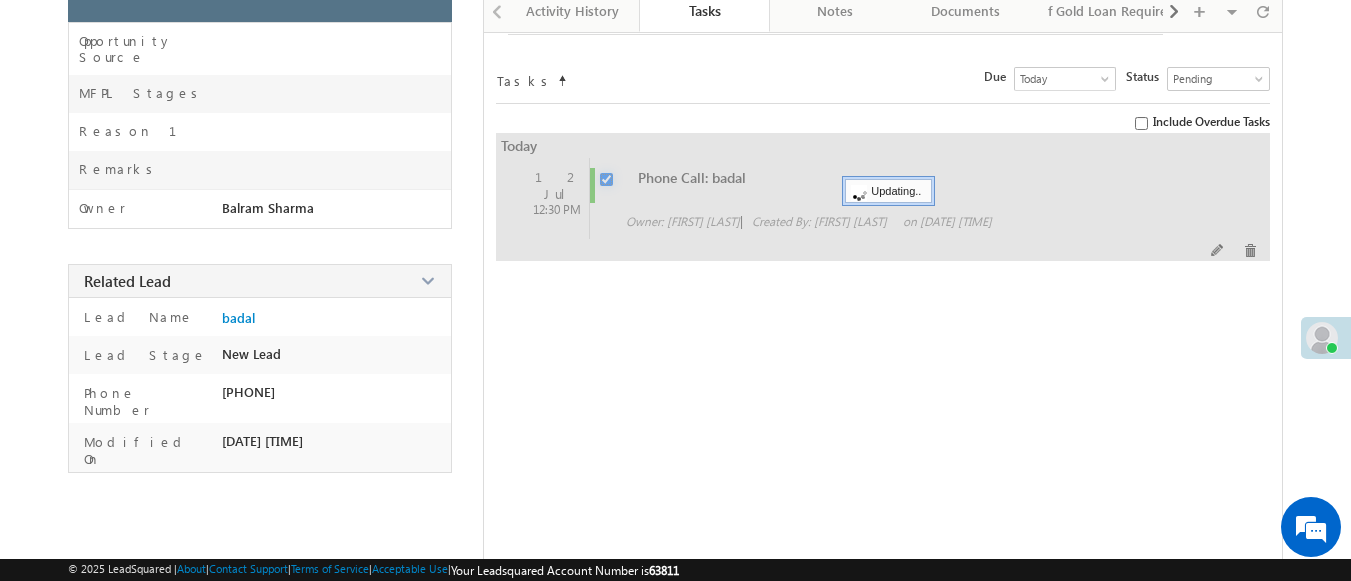 checkbox on "false" 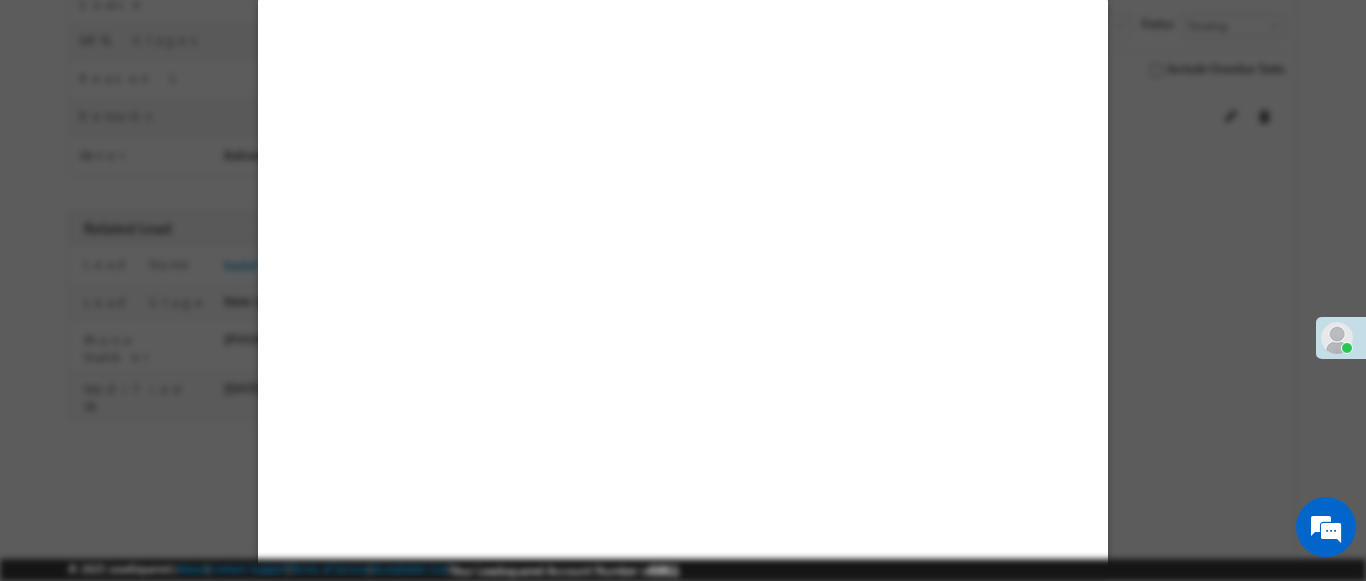 scroll, scrollTop: 182, scrollLeft: 0, axis: vertical 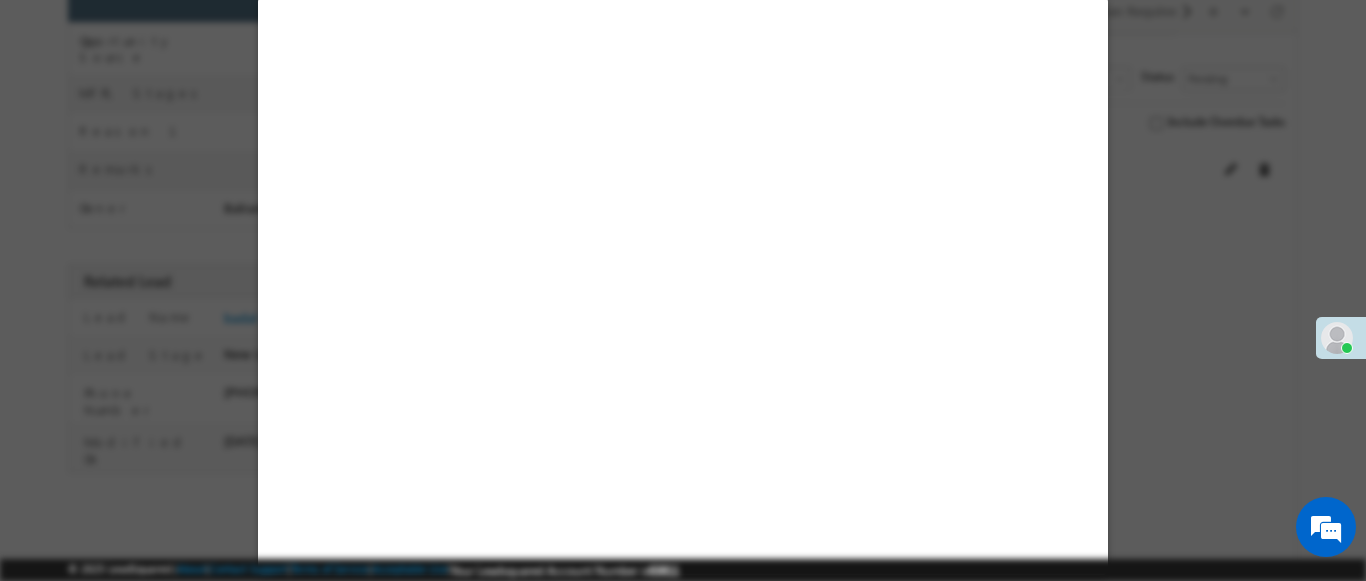 select on "Feedback" 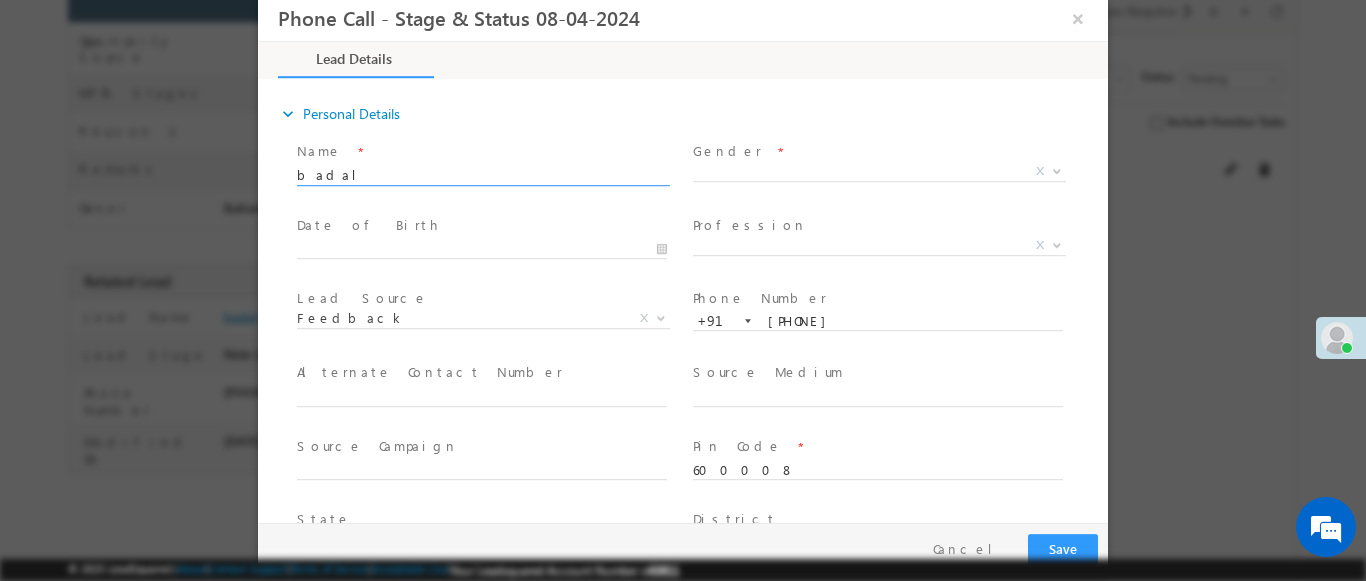 scroll, scrollTop: 0, scrollLeft: 0, axis: both 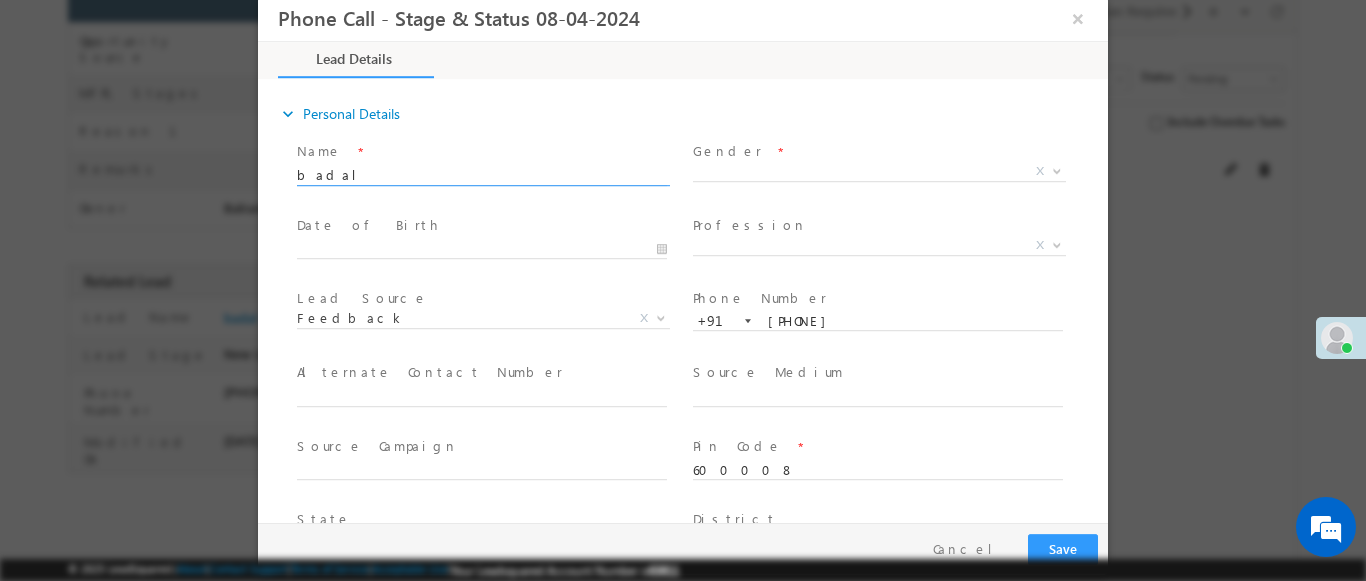 type on "07/12/25 12:09 PM" 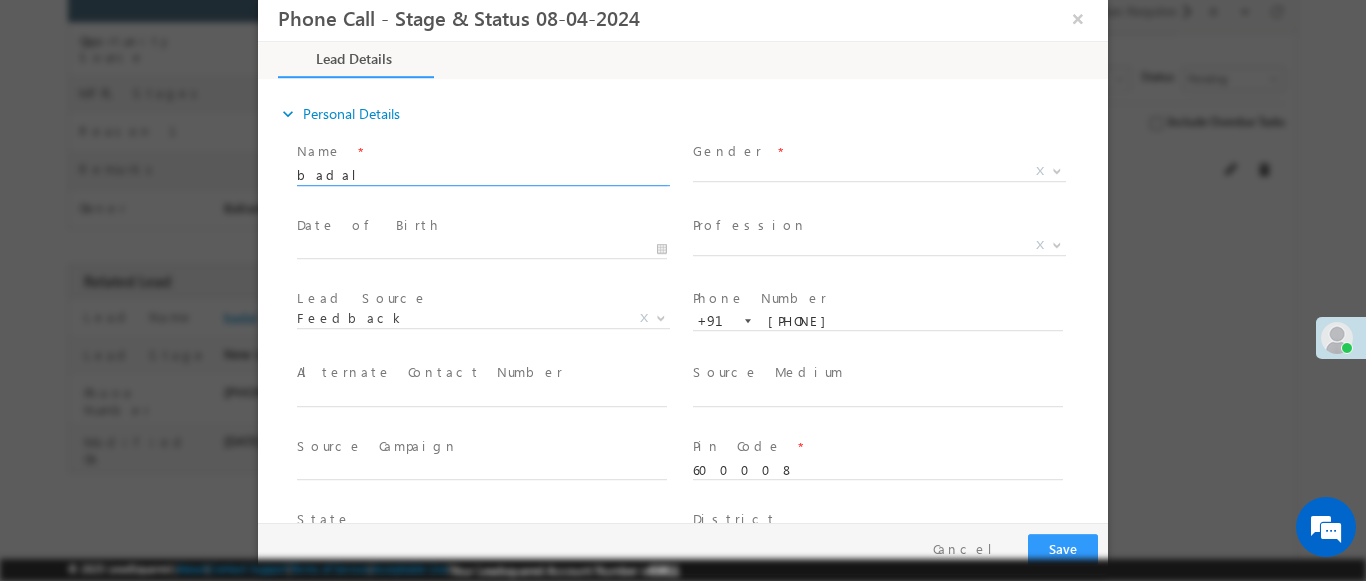 scroll, scrollTop: 0, scrollLeft: 0, axis: both 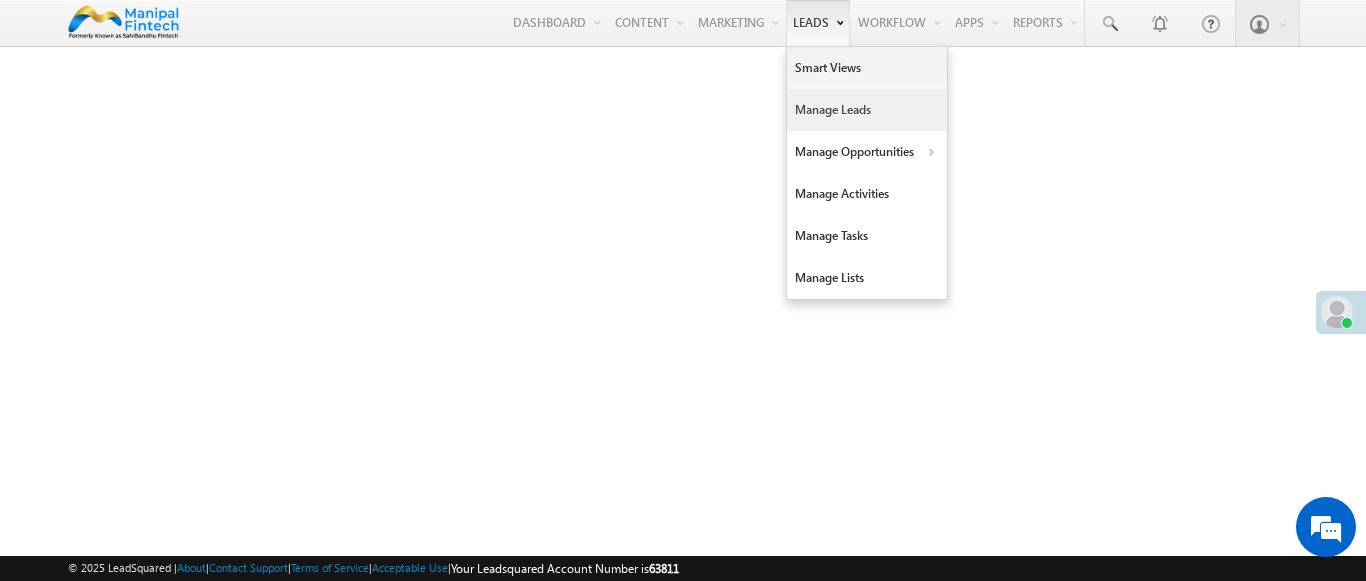 click on "Manage Leads" at bounding box center (867, 110) 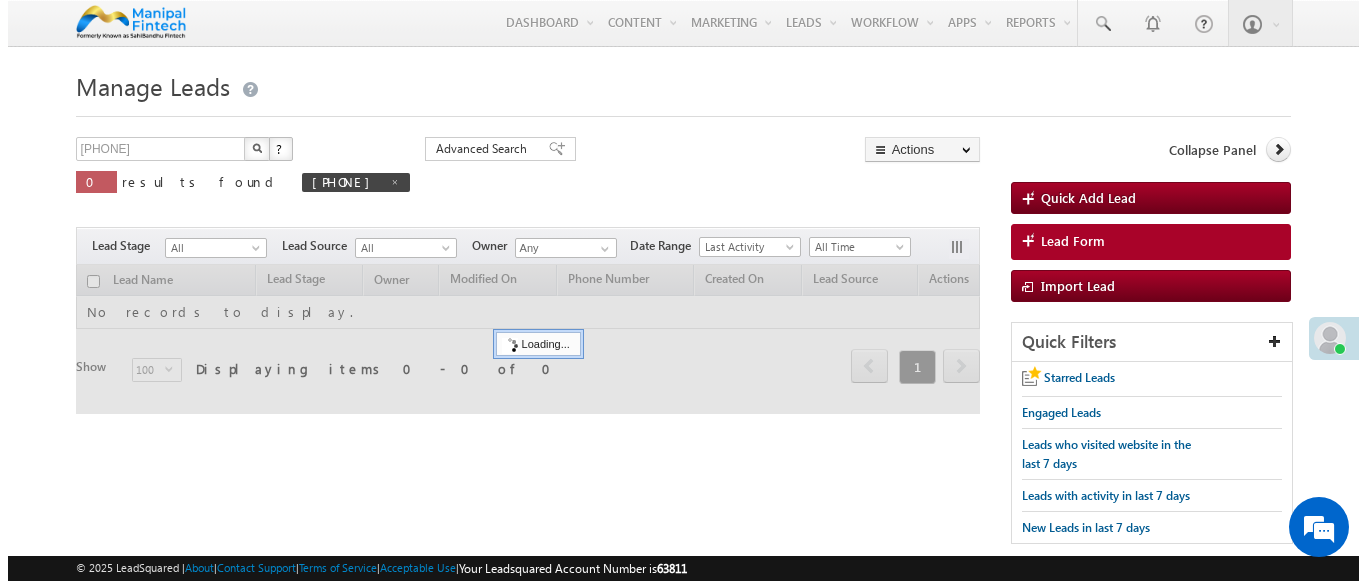 scroll, scrollTop: 0, scrollLeft: 0, axis: both 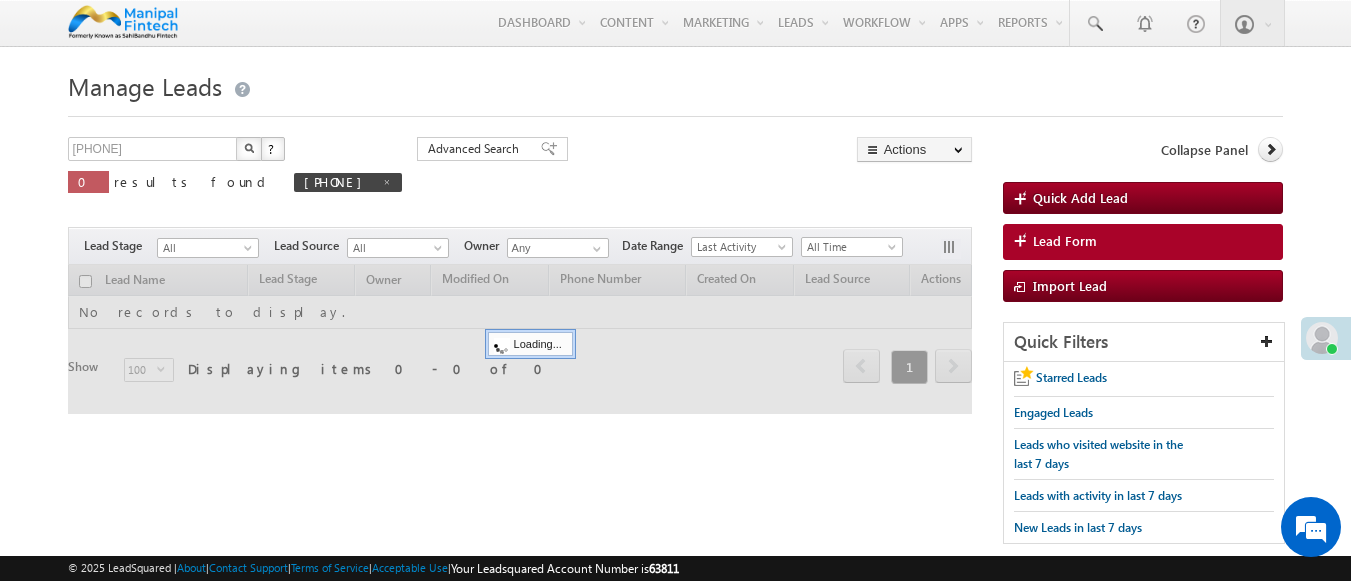 click on "Lead Form" at bounding box center [1065, 241] 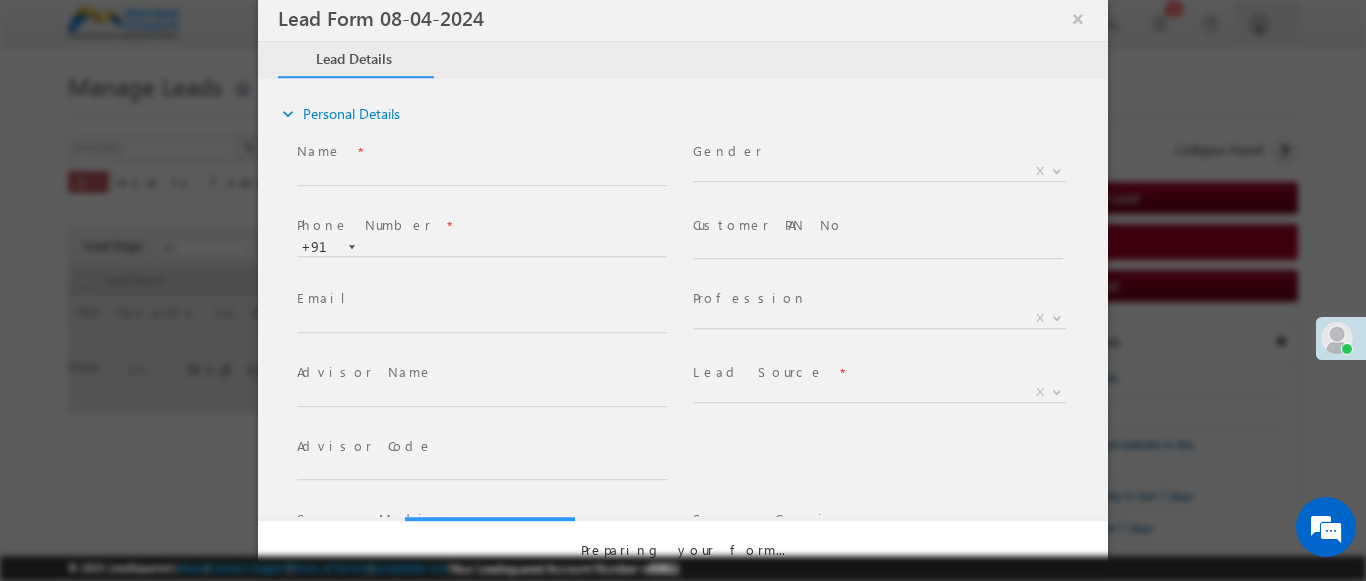 select on "Open" 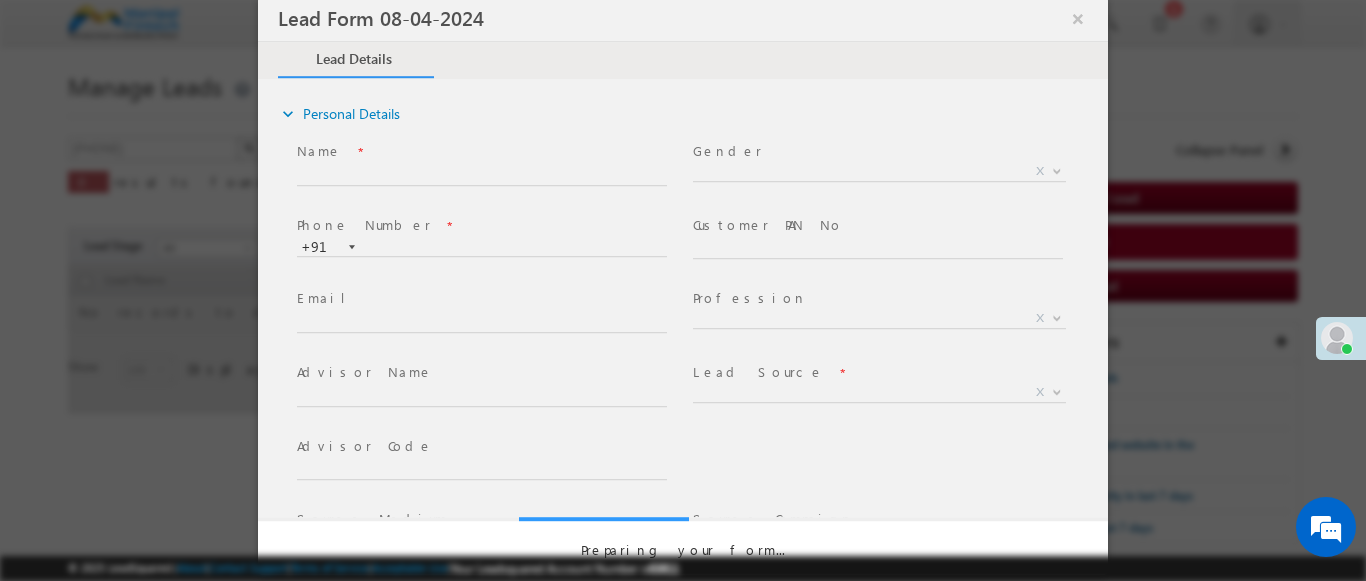 scroll, scrollTop: 0, scrollLeft: 0, axis: both 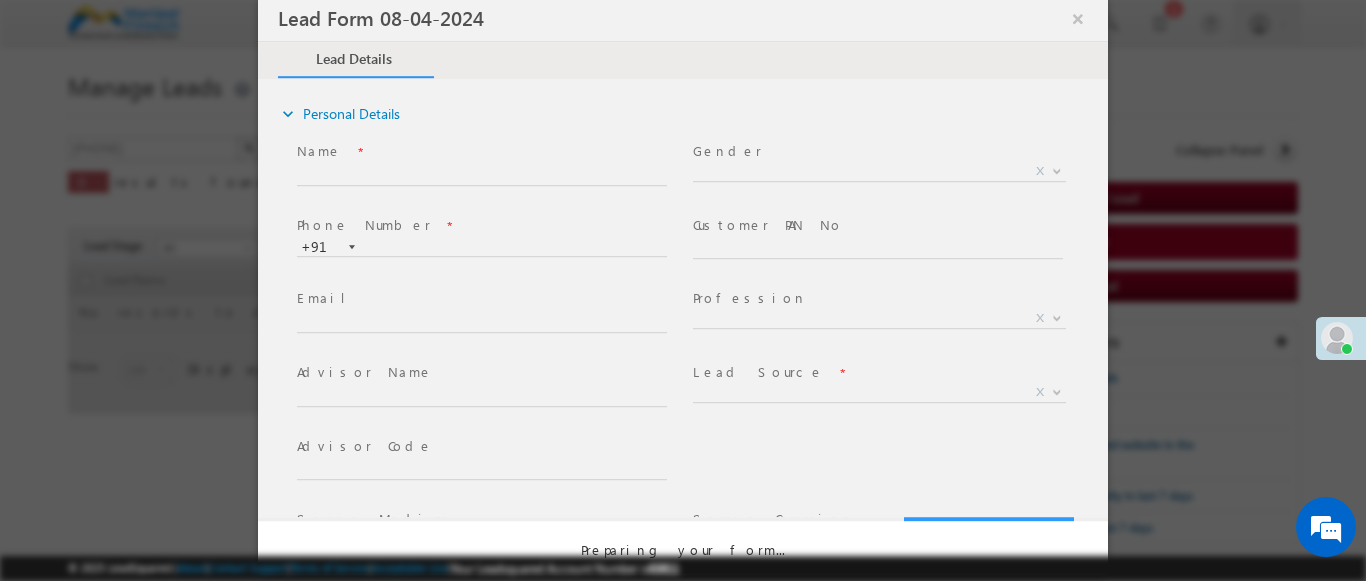 select on "Prospecting" 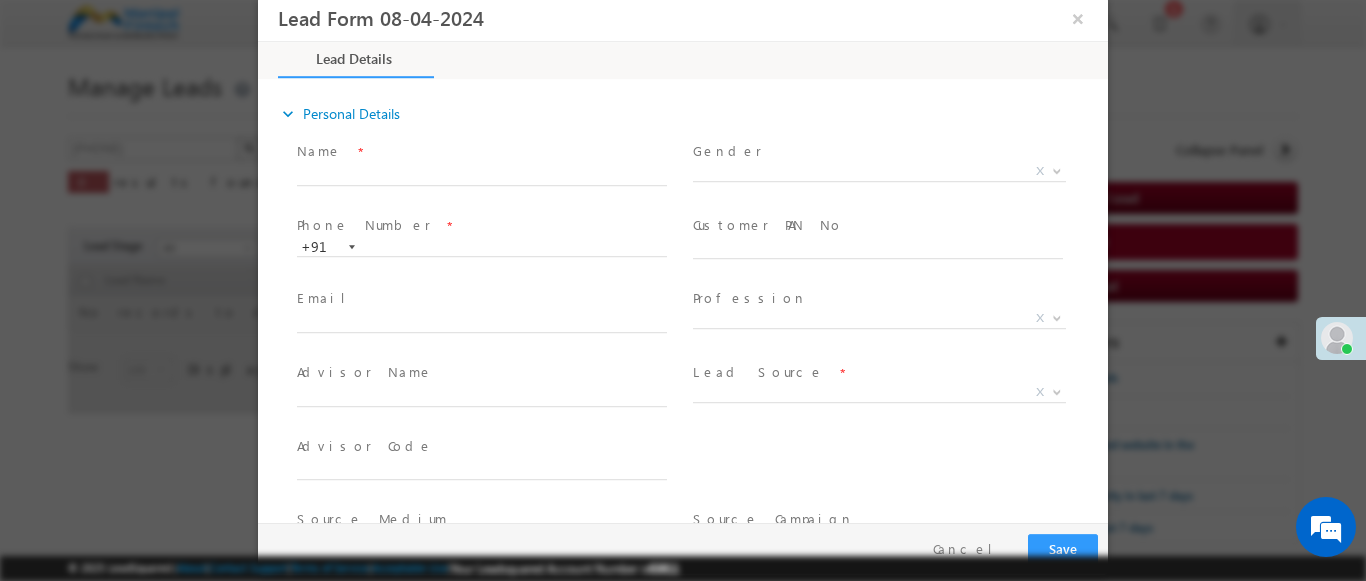 type on "[MM]/[DD]/[YY] [HH]:[MM] [AM/PM]" 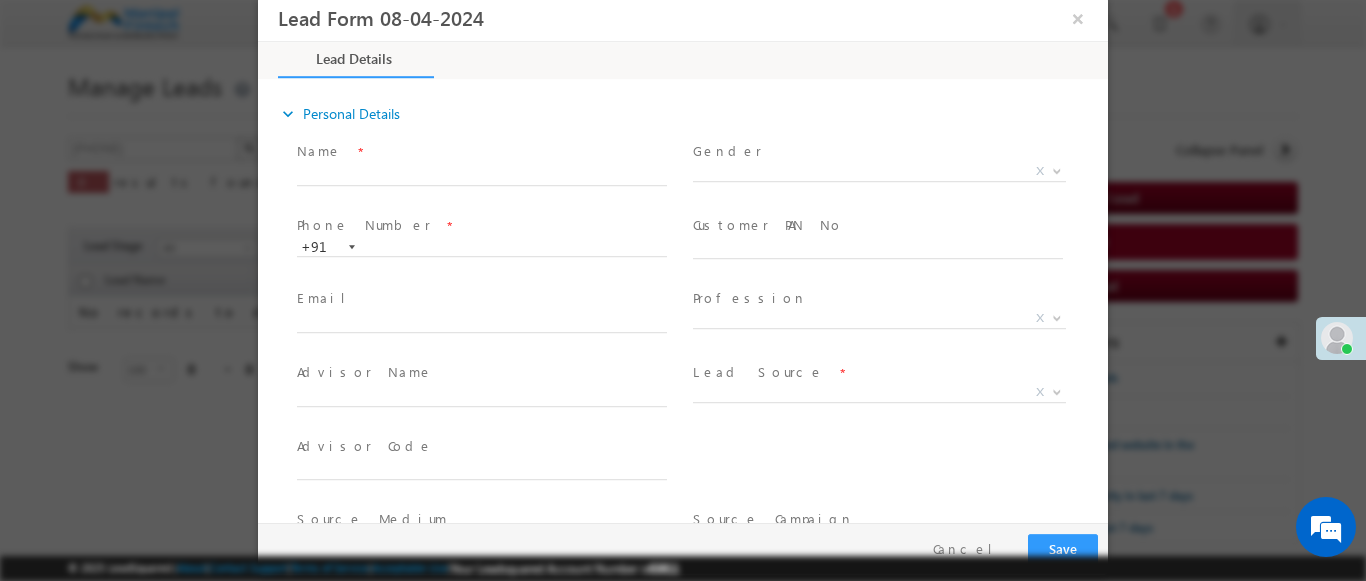 scroll, scrollTop: 0, scrollLeft: 0, axis: both 